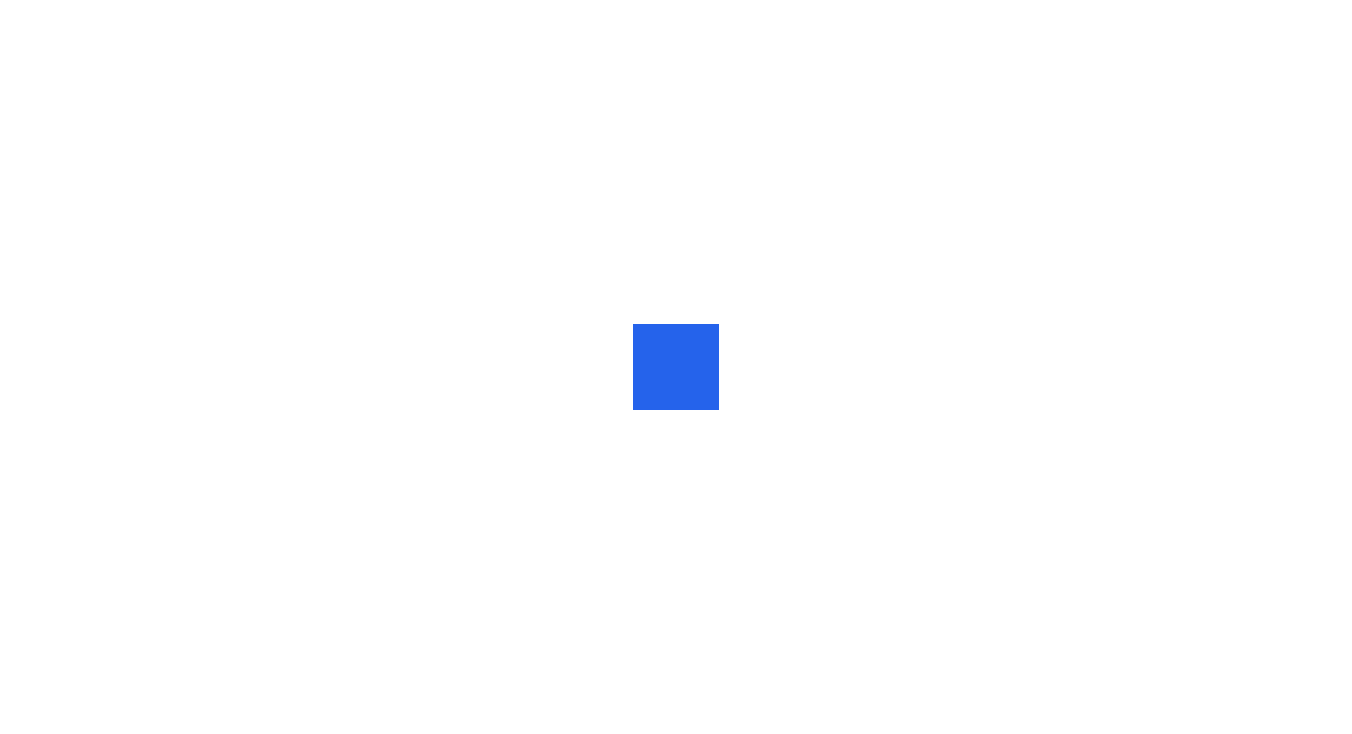 scroll, scrollTop: 0, scrollLeft: 0, axis: both 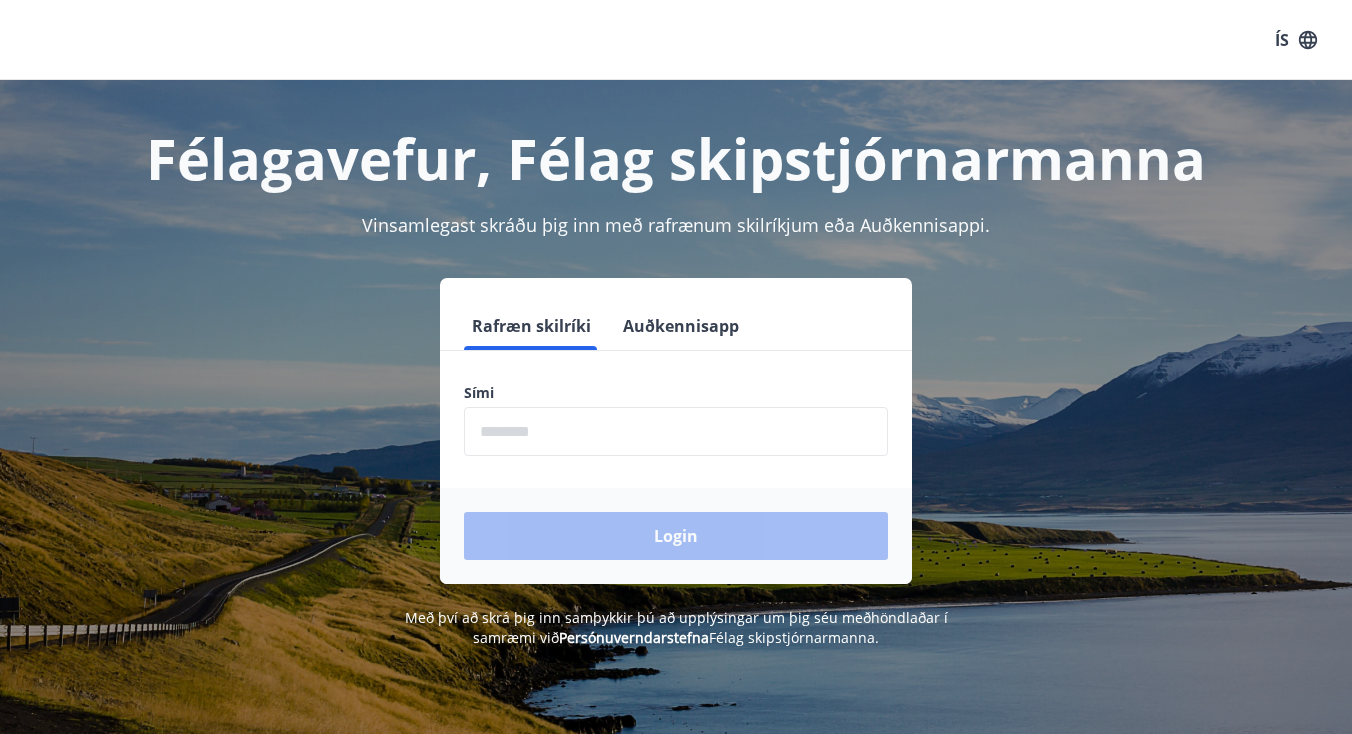 click at bounding box center [676, 431] 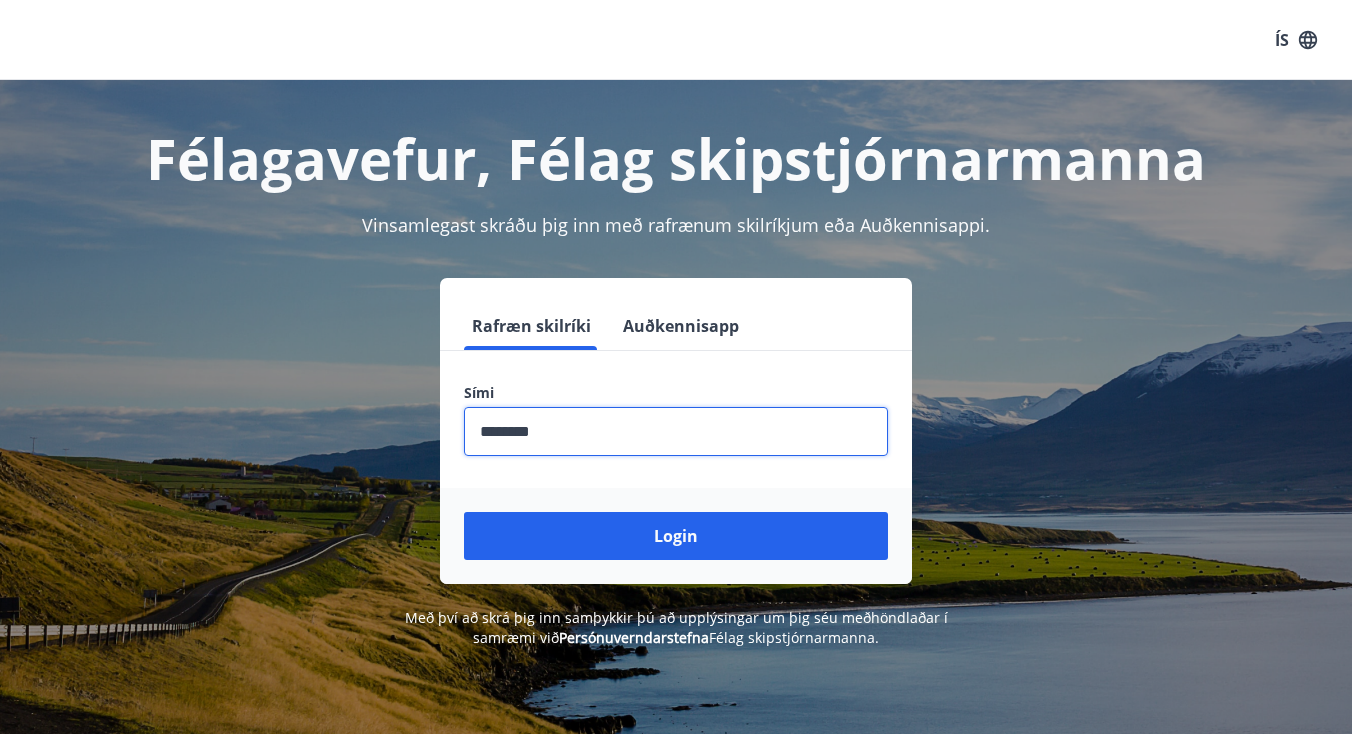 type on "********" 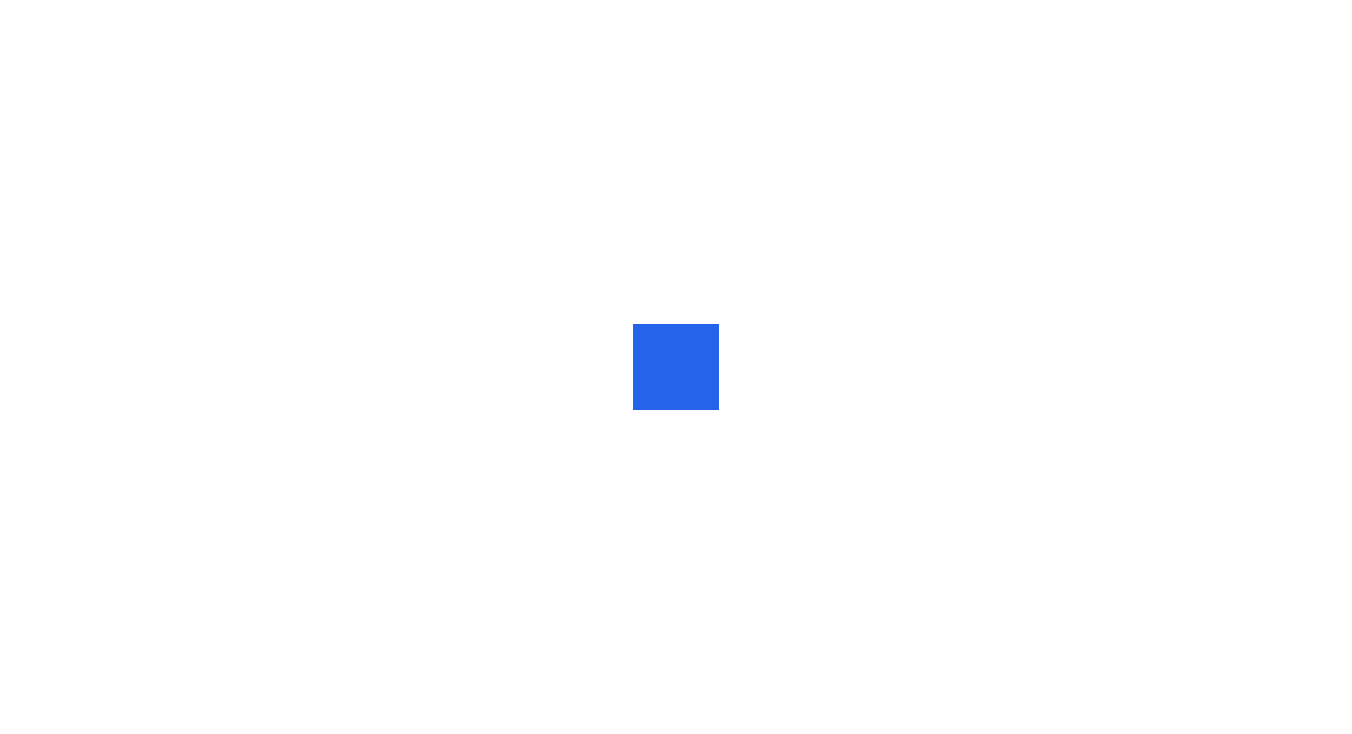 scroll, scrollTop: 0, scrollLeft: 0, axis: both 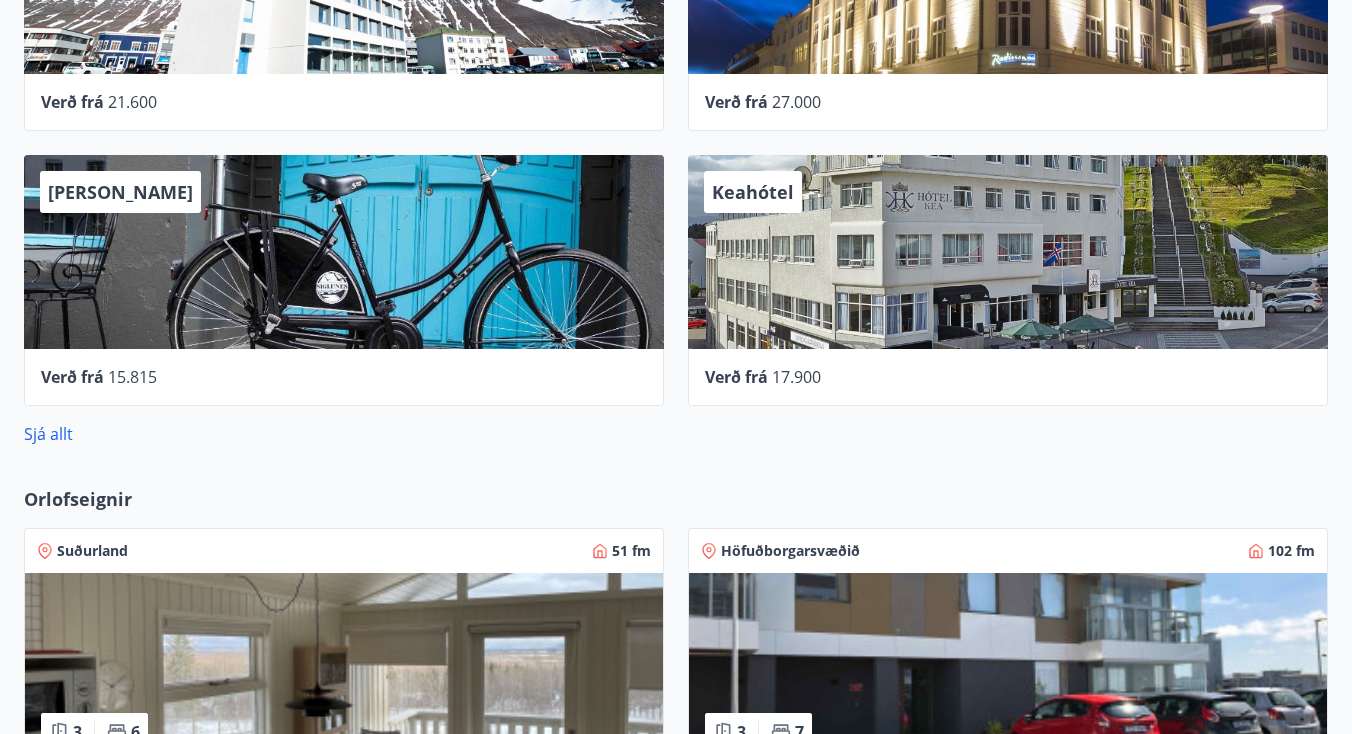 click on "Keahótel" at bounding box center (753, 192) 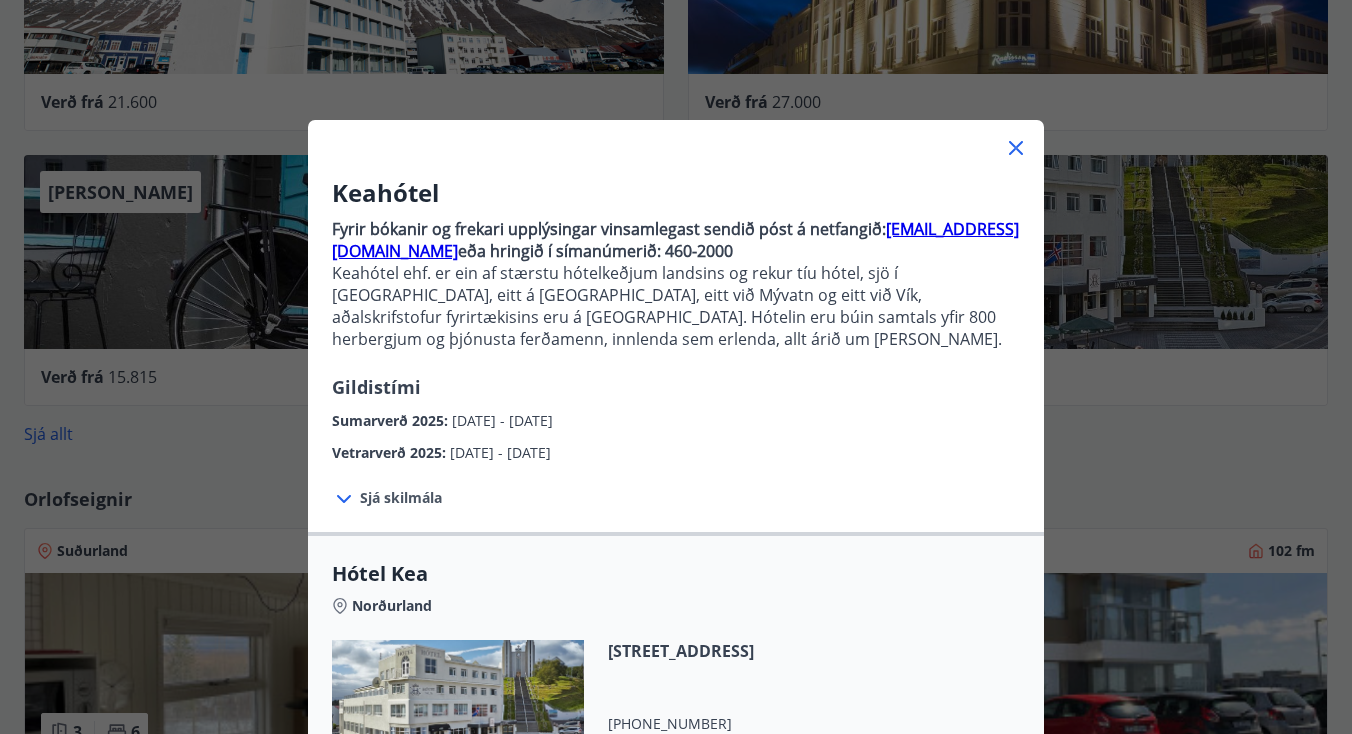 scroll, scrollTop: 0, scrollLeft: 0, axis: both 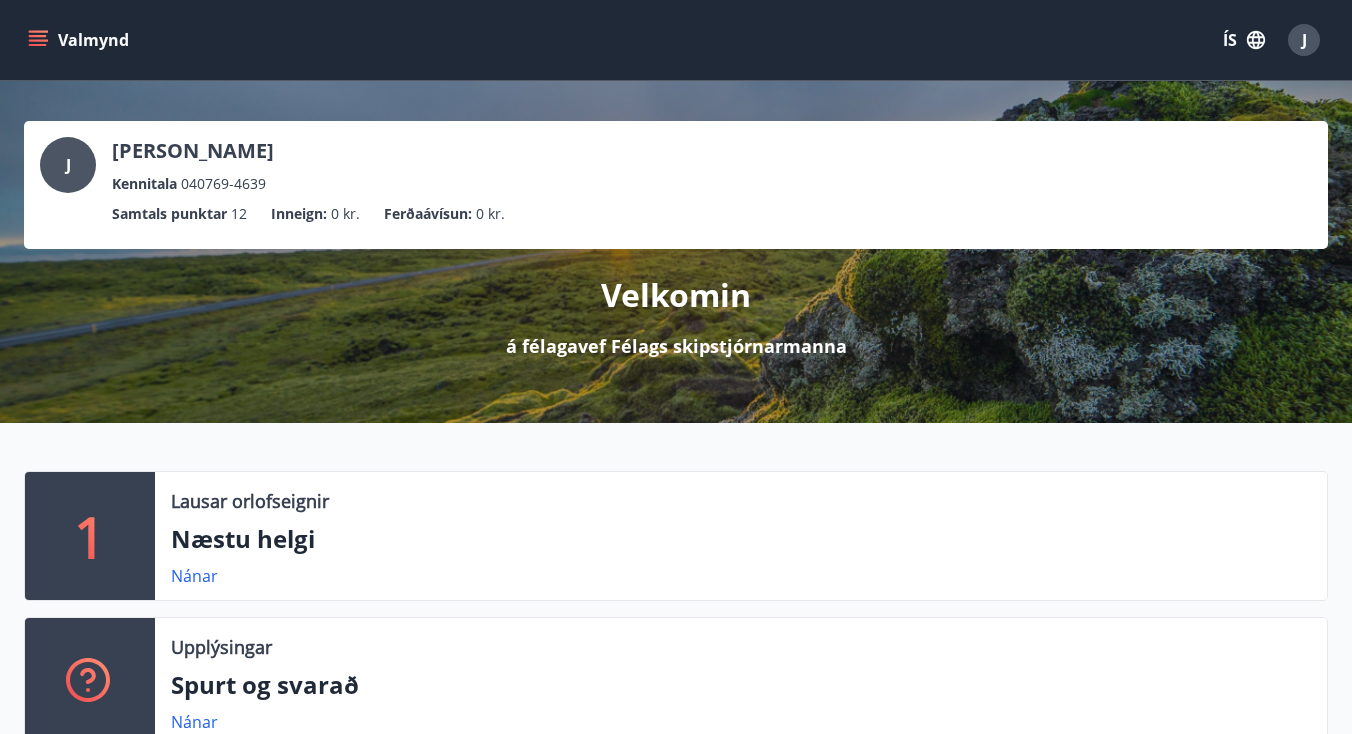 click 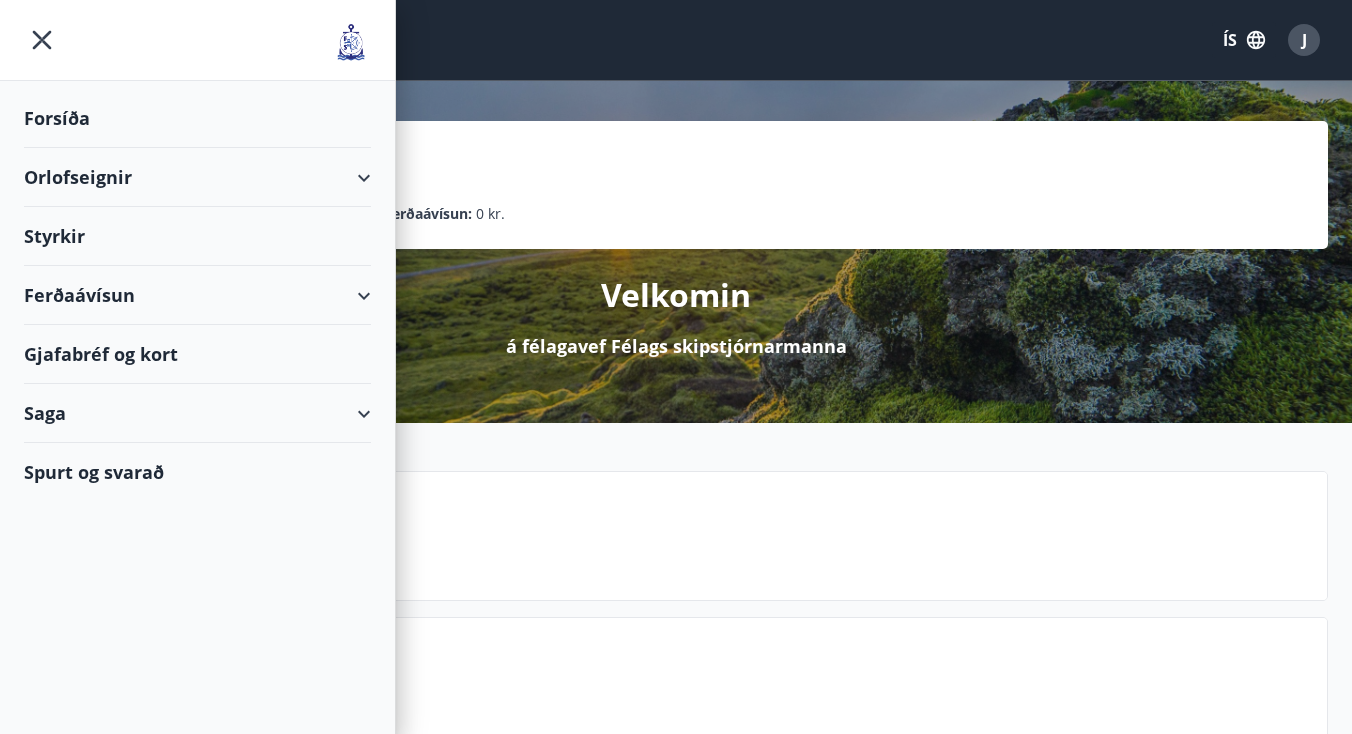 click on "Orlofseignir" at bounding box center (197, 177) 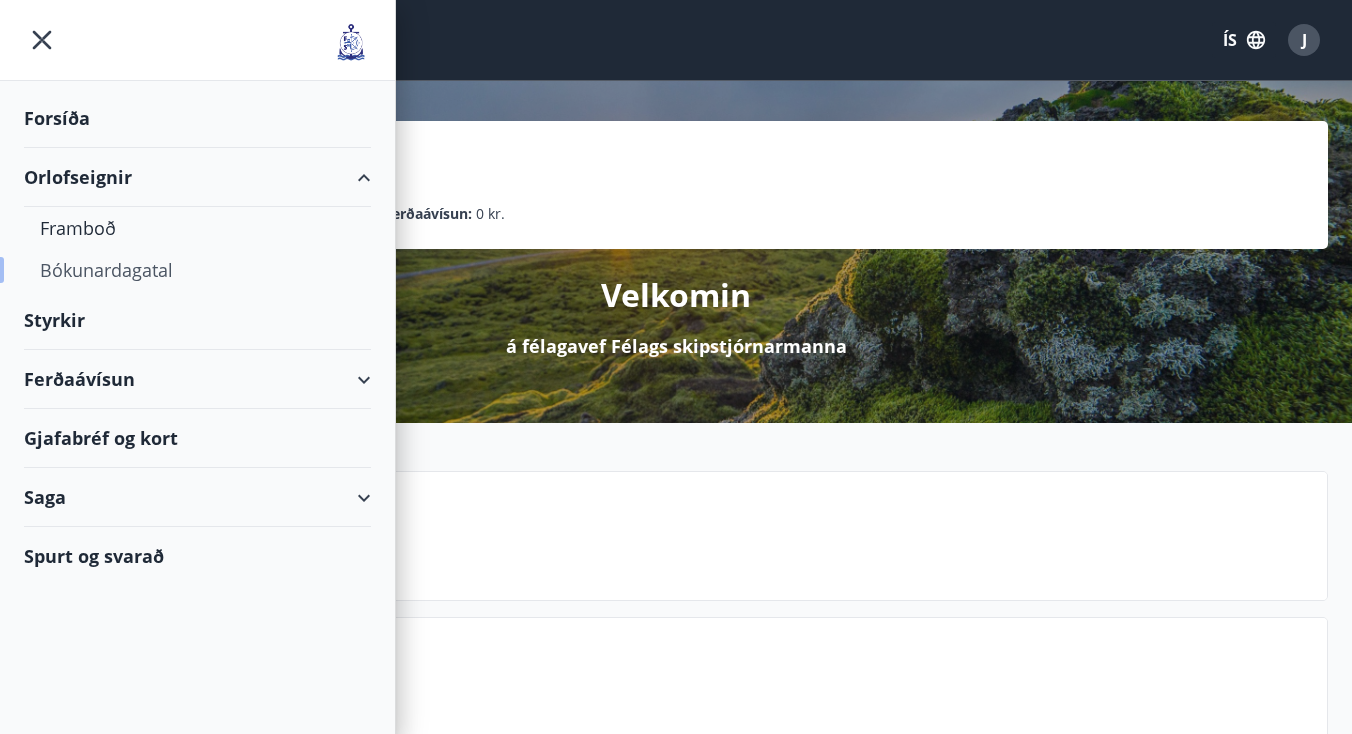 click on "Bókunardagatal" at bounding box center (197, 270) 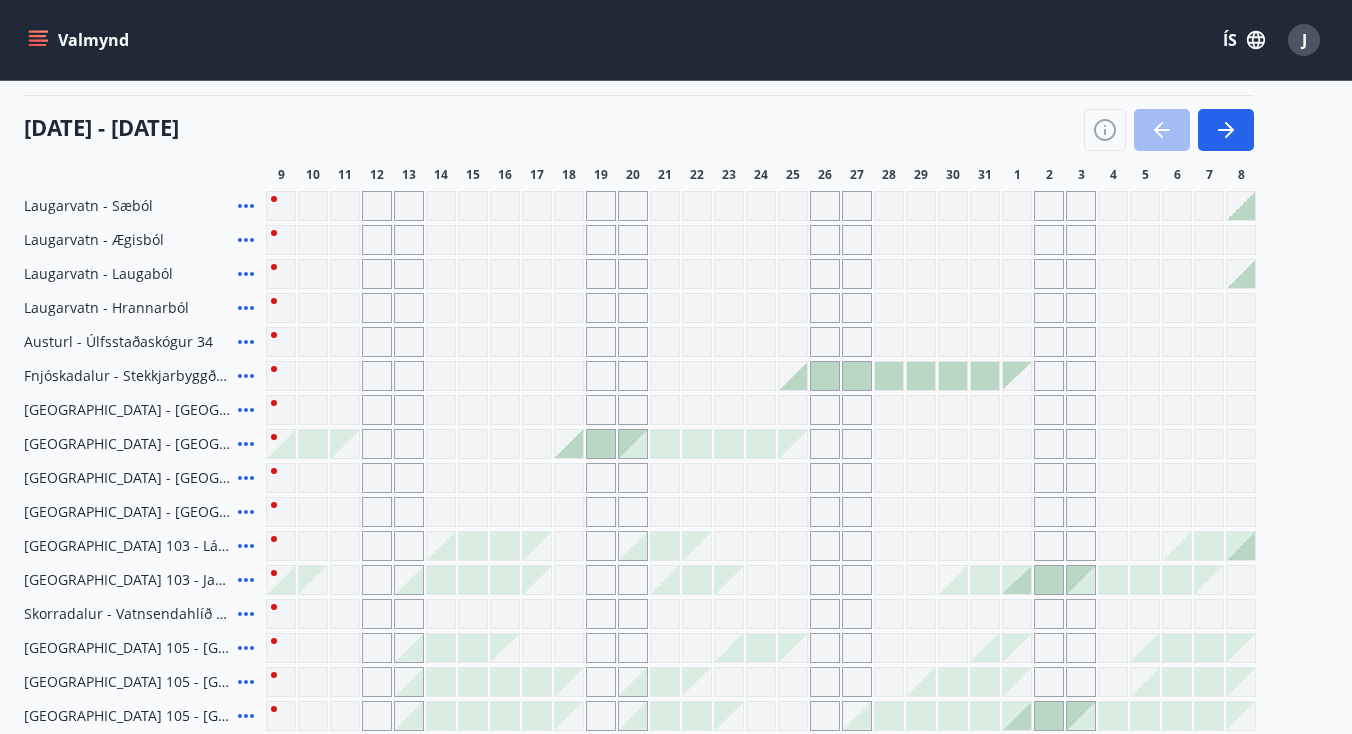 scroll, scrollTop: 228, scrollLeft: 0, axis: vertical 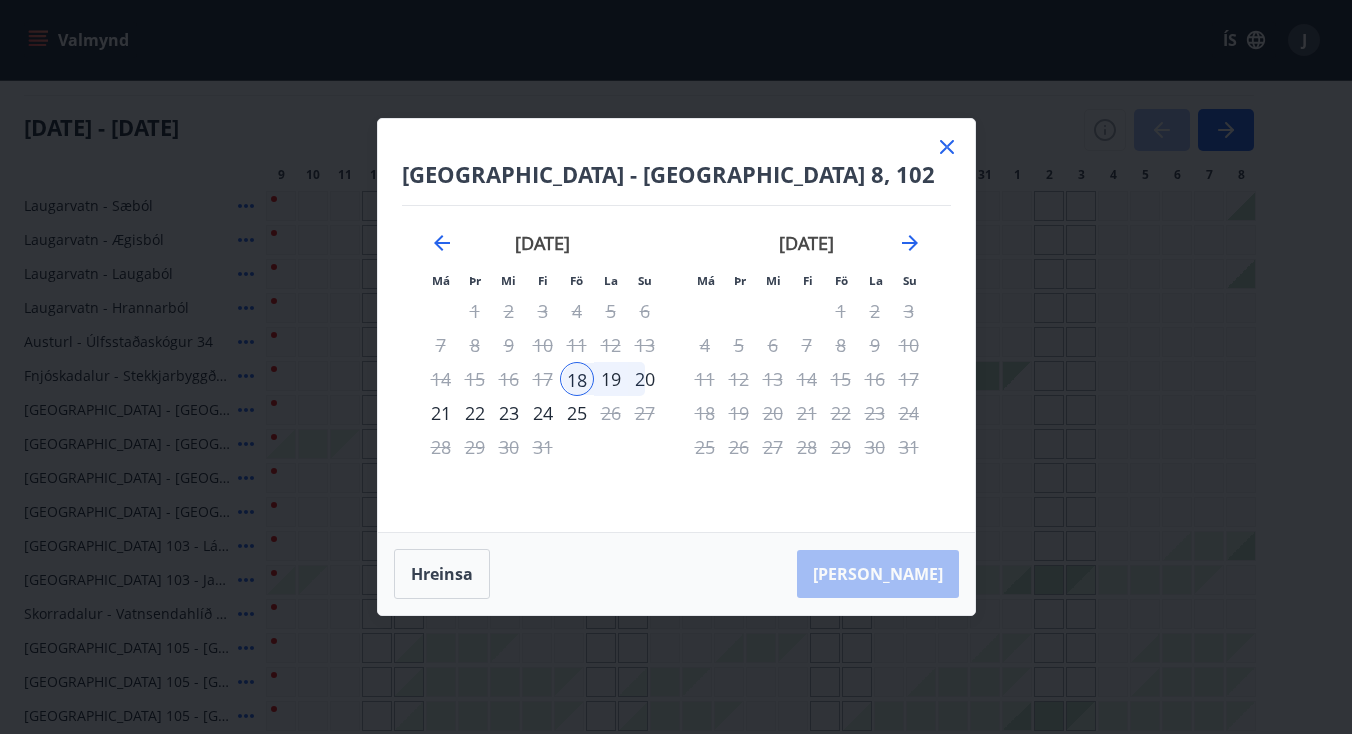 click on "20" at bounding box center (645, 379) 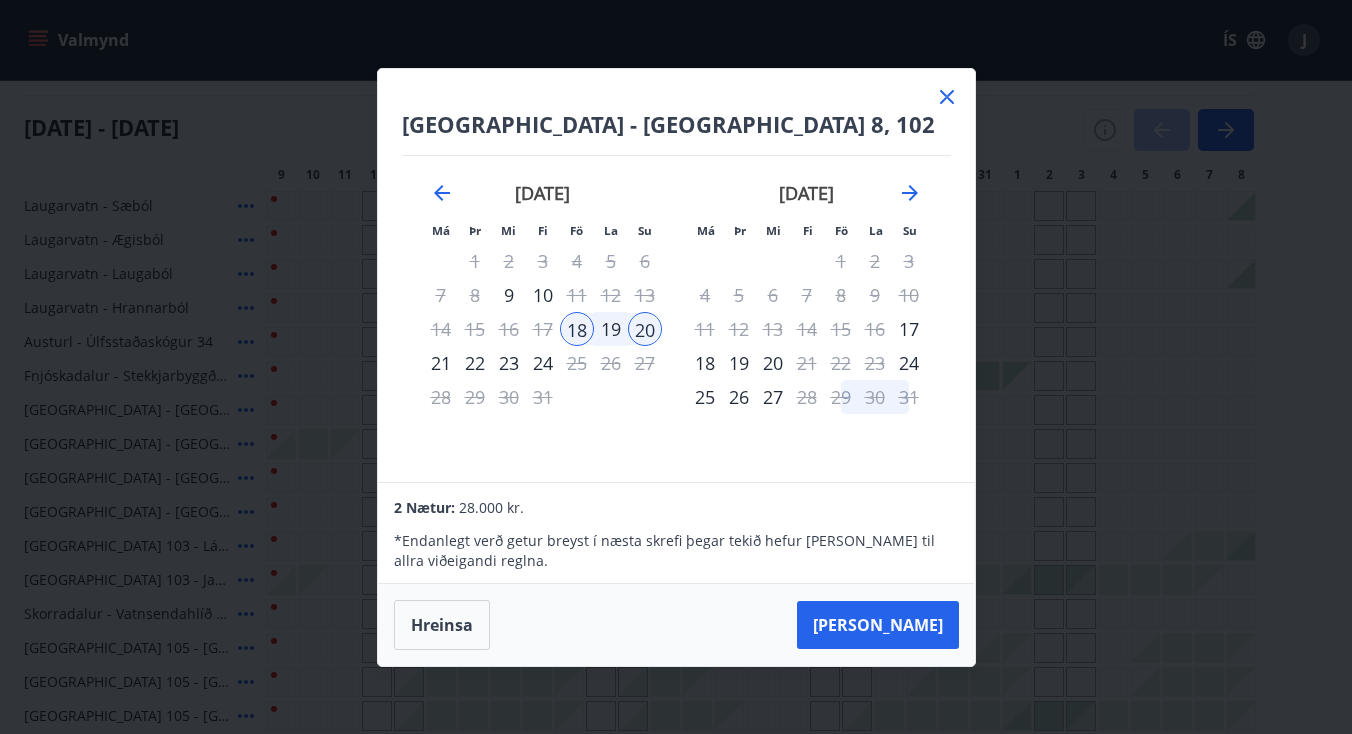 click 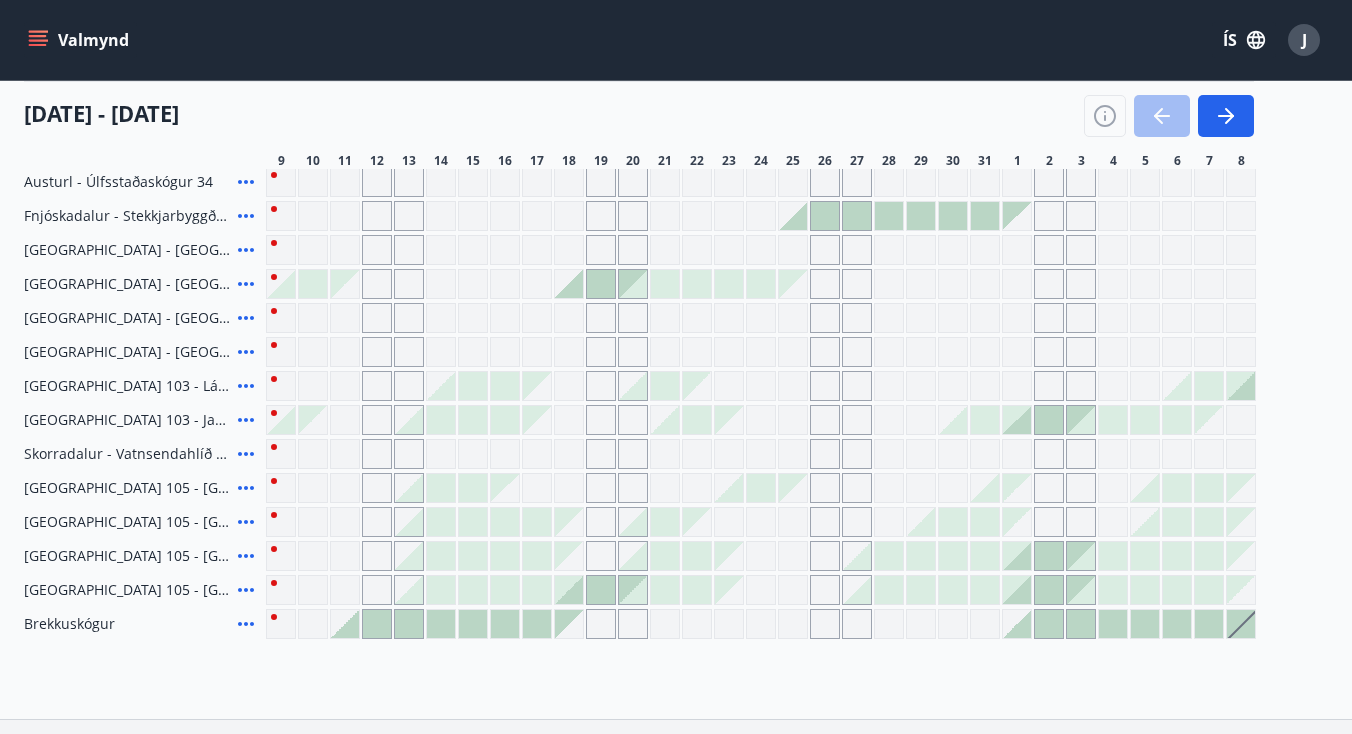 scroll, scrollTop: 380, scrollLeft: 0, axis: vertical 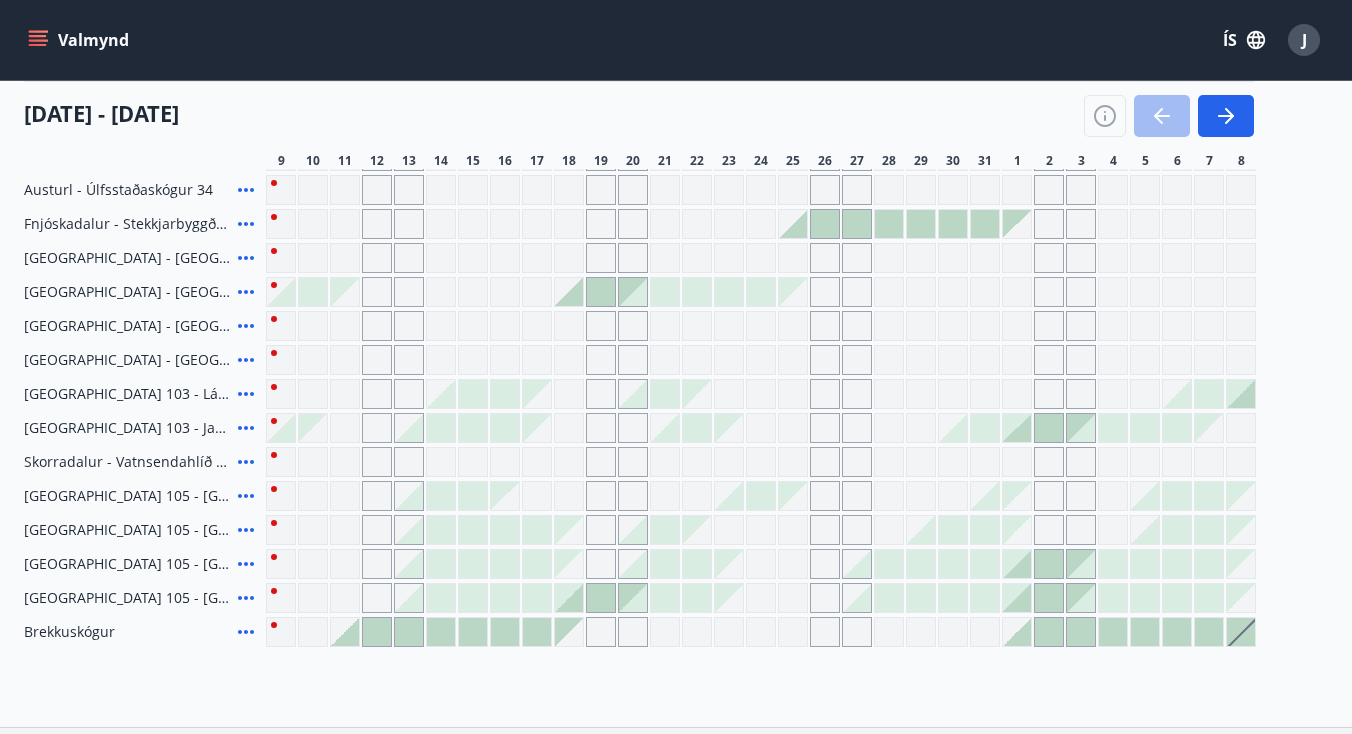 click 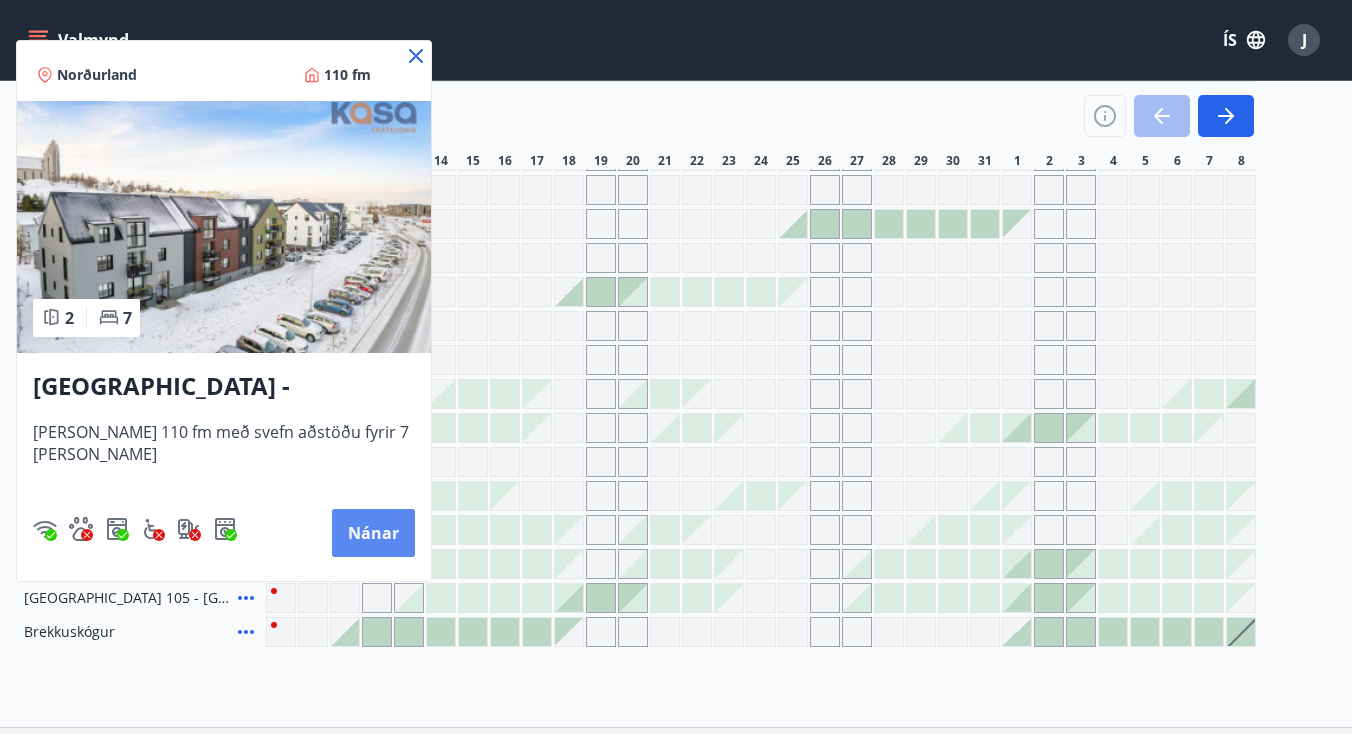 click on "Nánar" at bounding box center [373, 533] 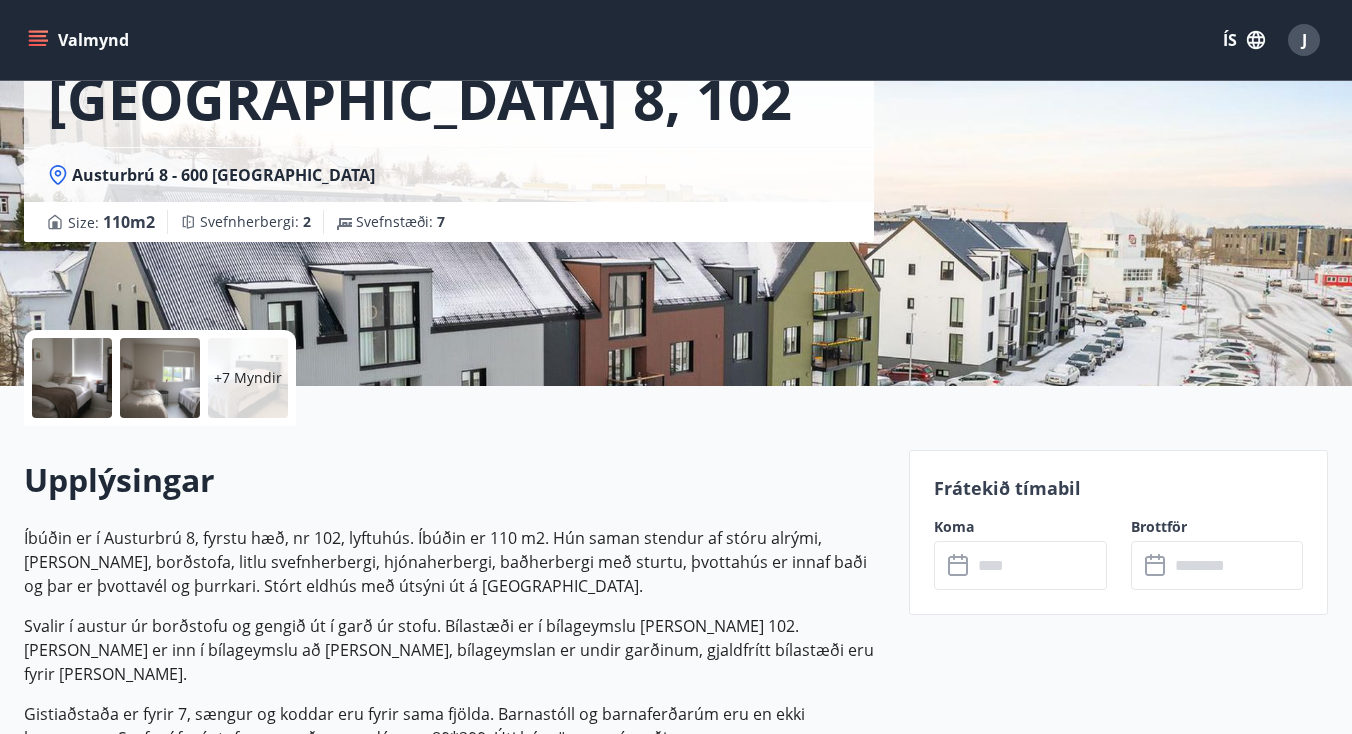 scroll, scrollTop: 214, scrollLeft: 0, axis: vertical 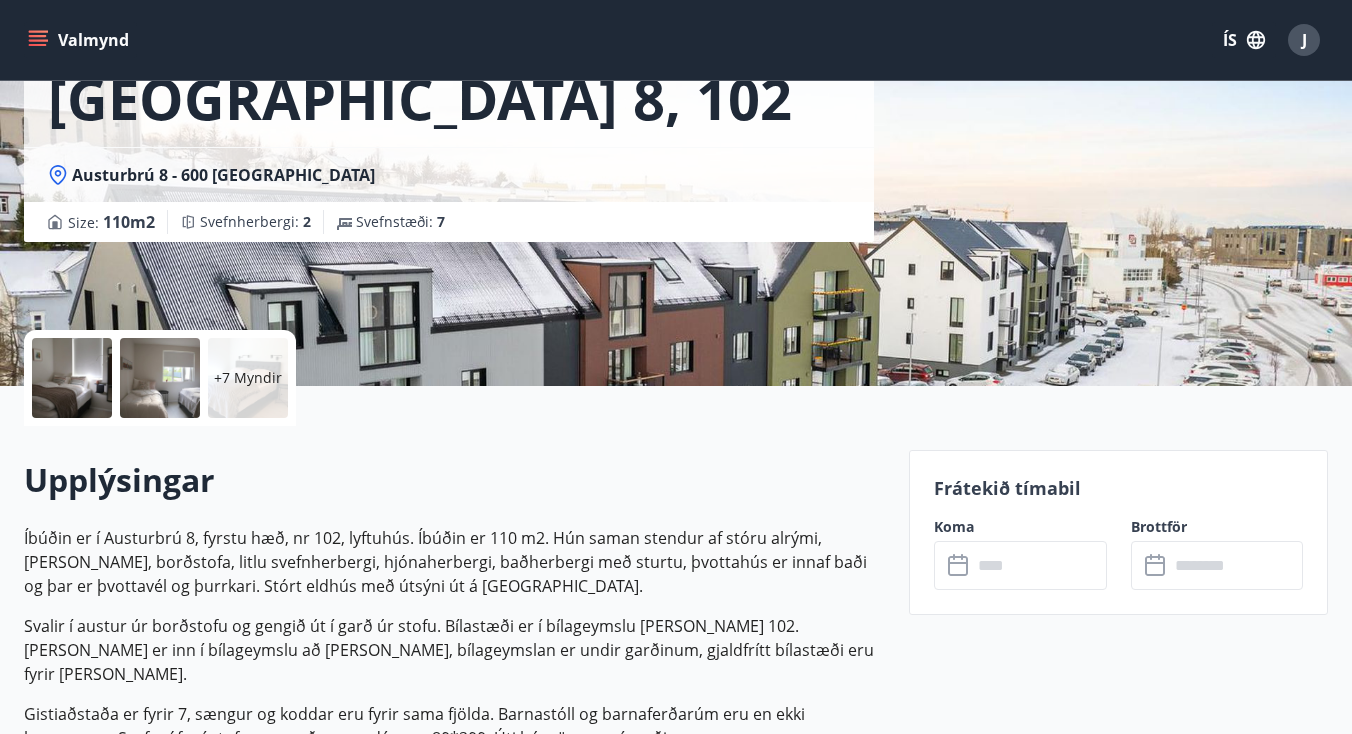 click at bounding box center [72, 378] 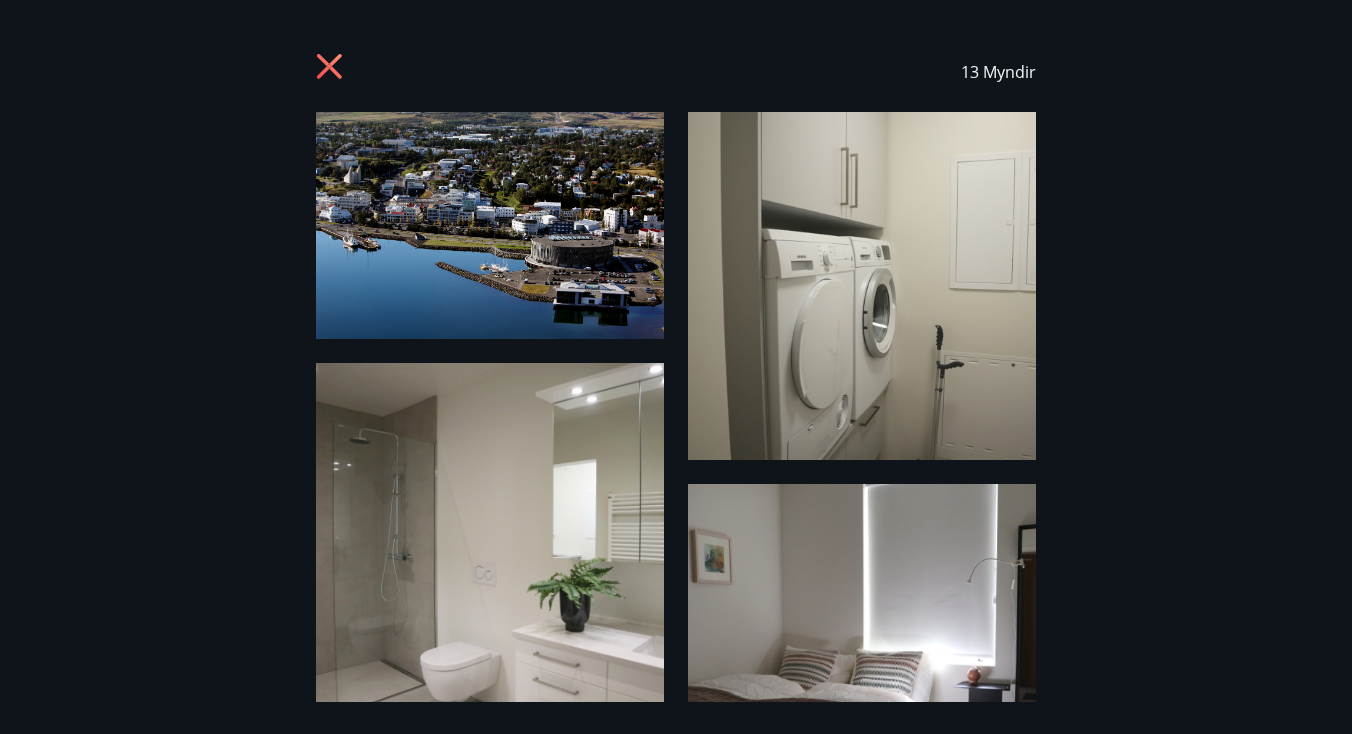 click 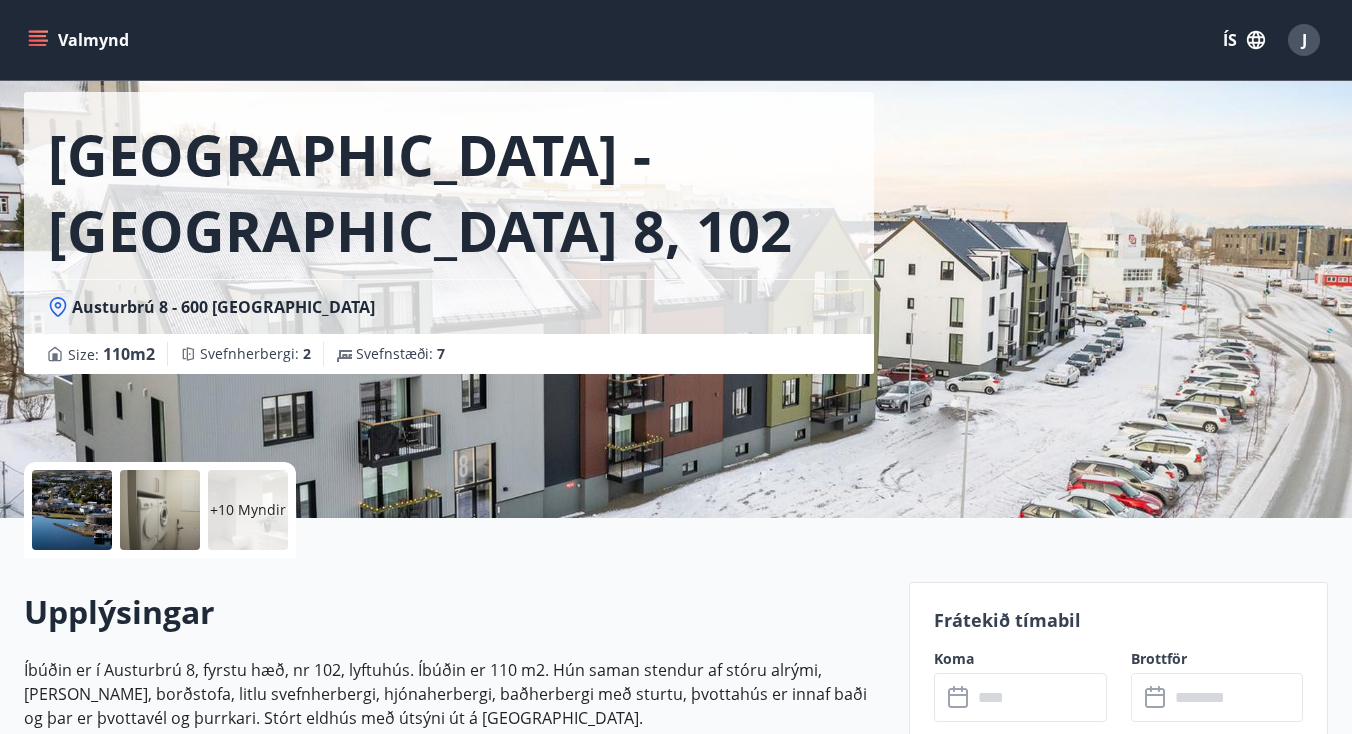 scroll, scrollTop: 84, scrollLeft: 0, axis: vertical 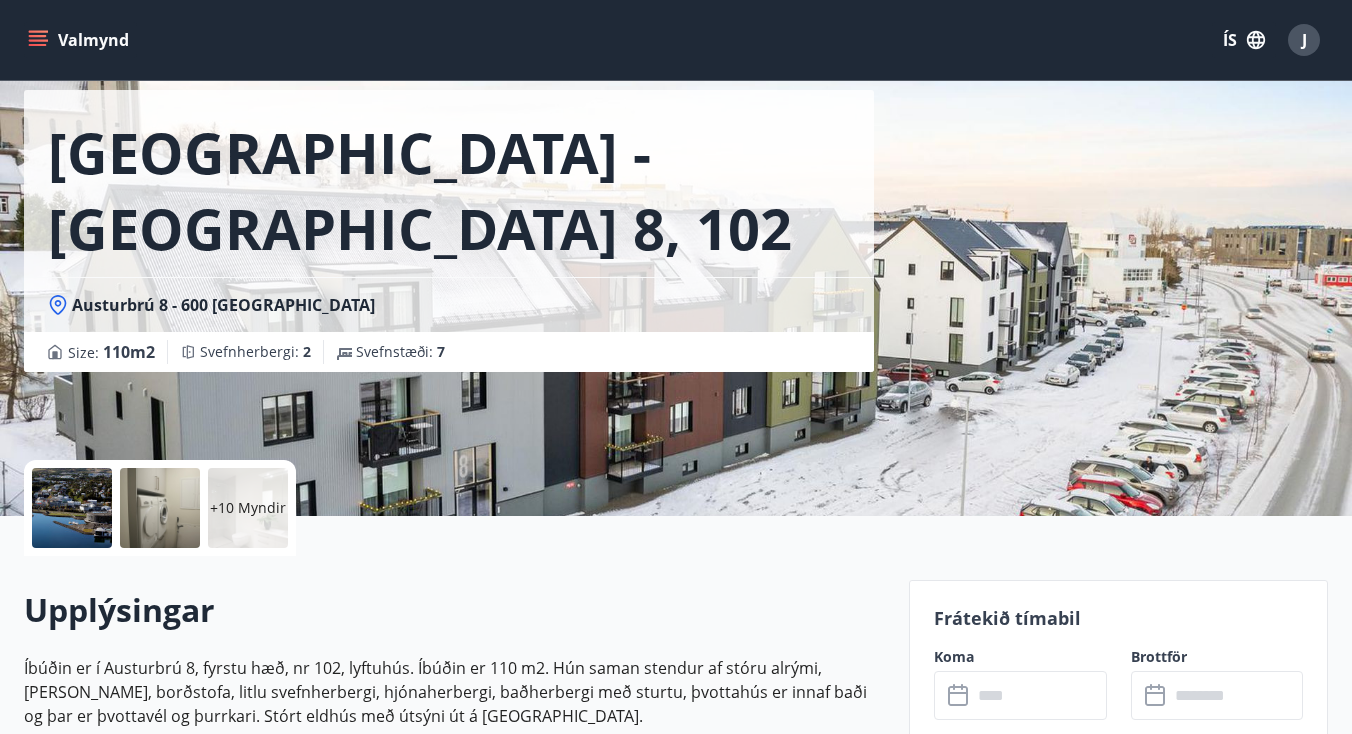 click on "Valmynd ÍS J" at bounding box center [676, 40] 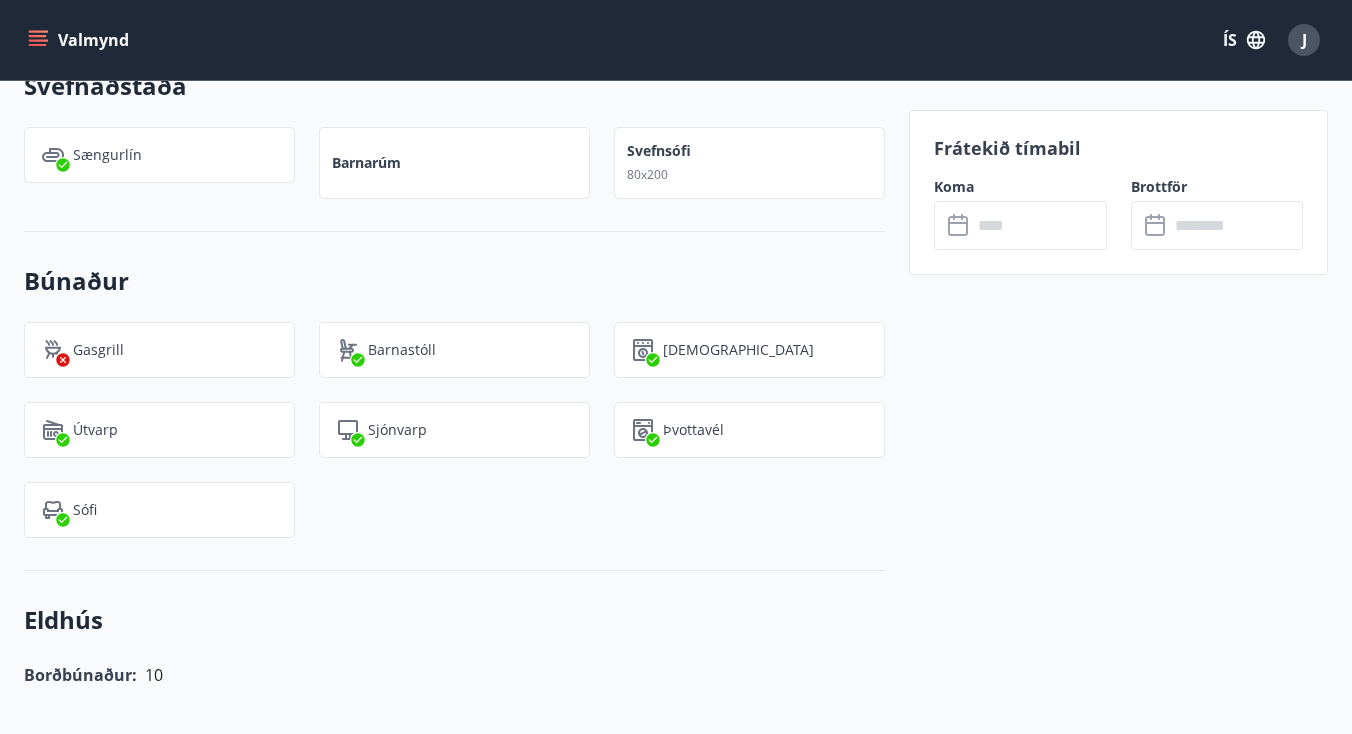 scroll, scrollTop: 1498, scrollLeft: 0, axis: vertical 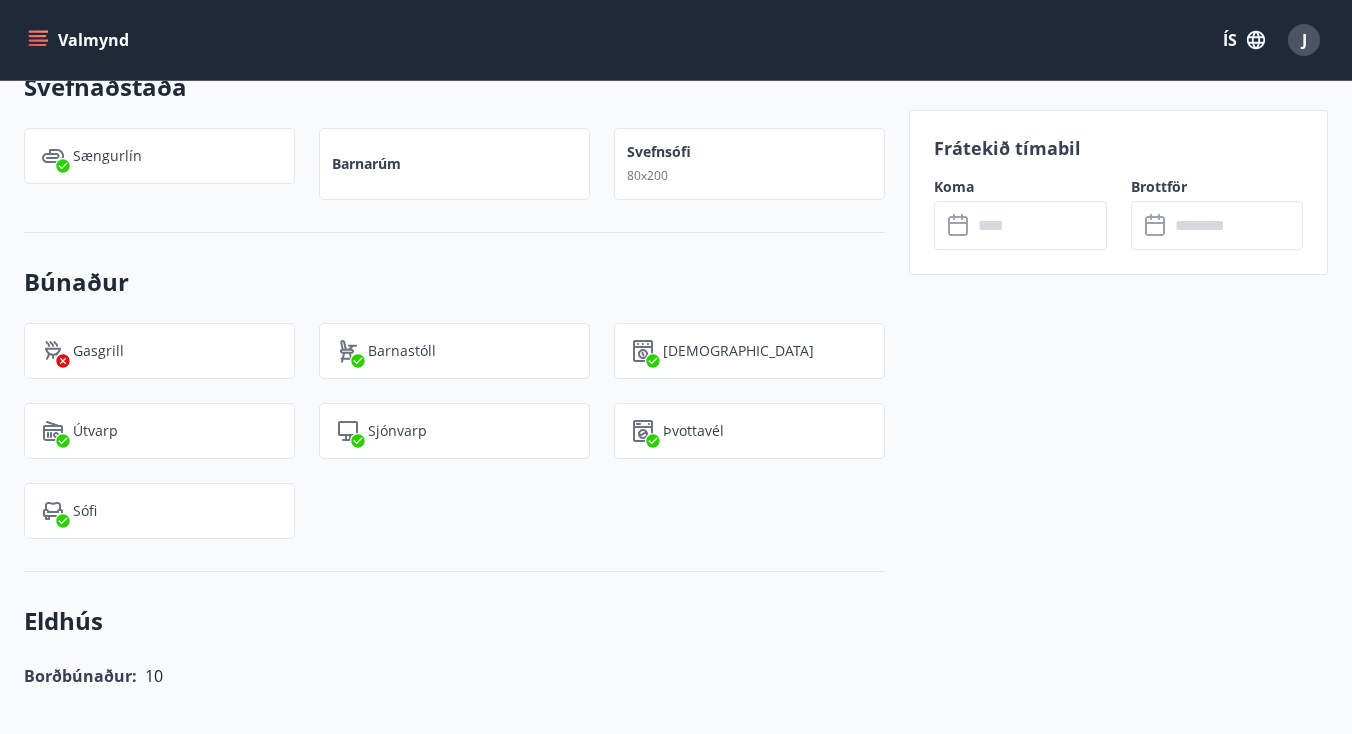 click 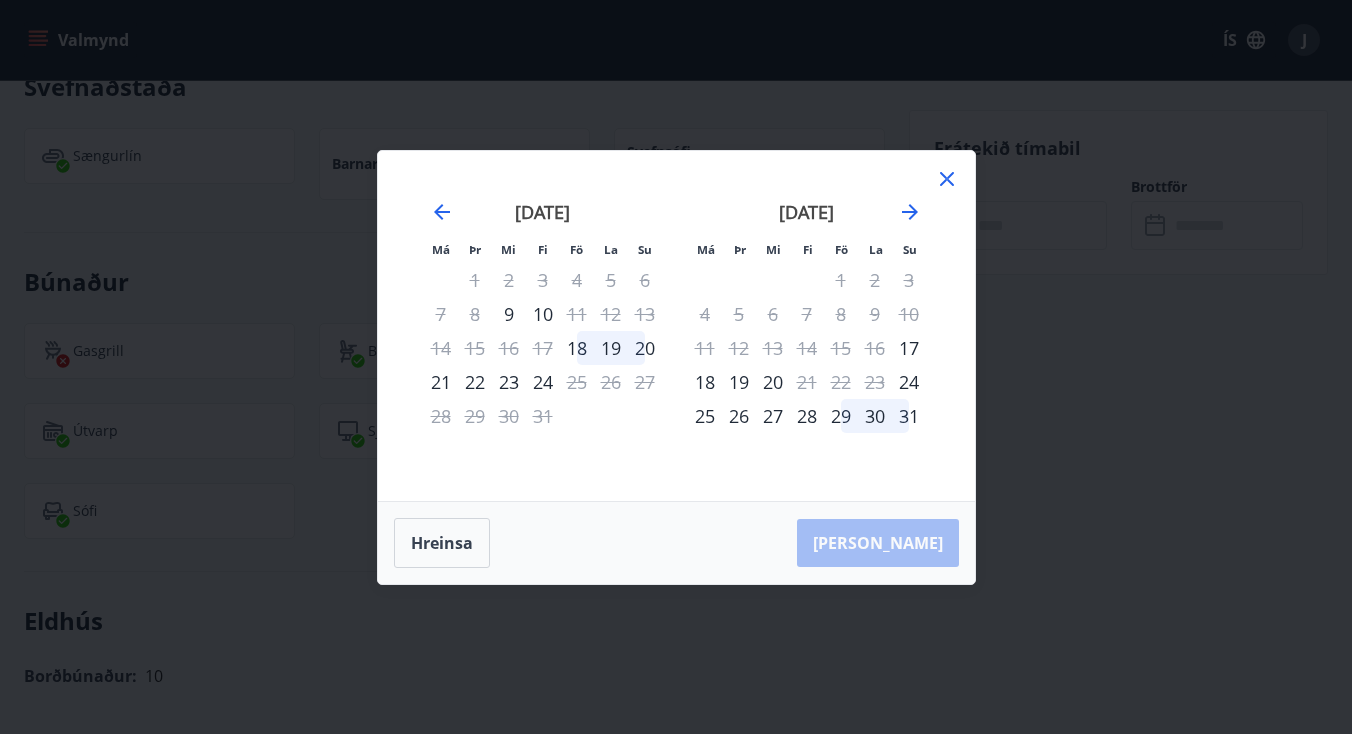 click 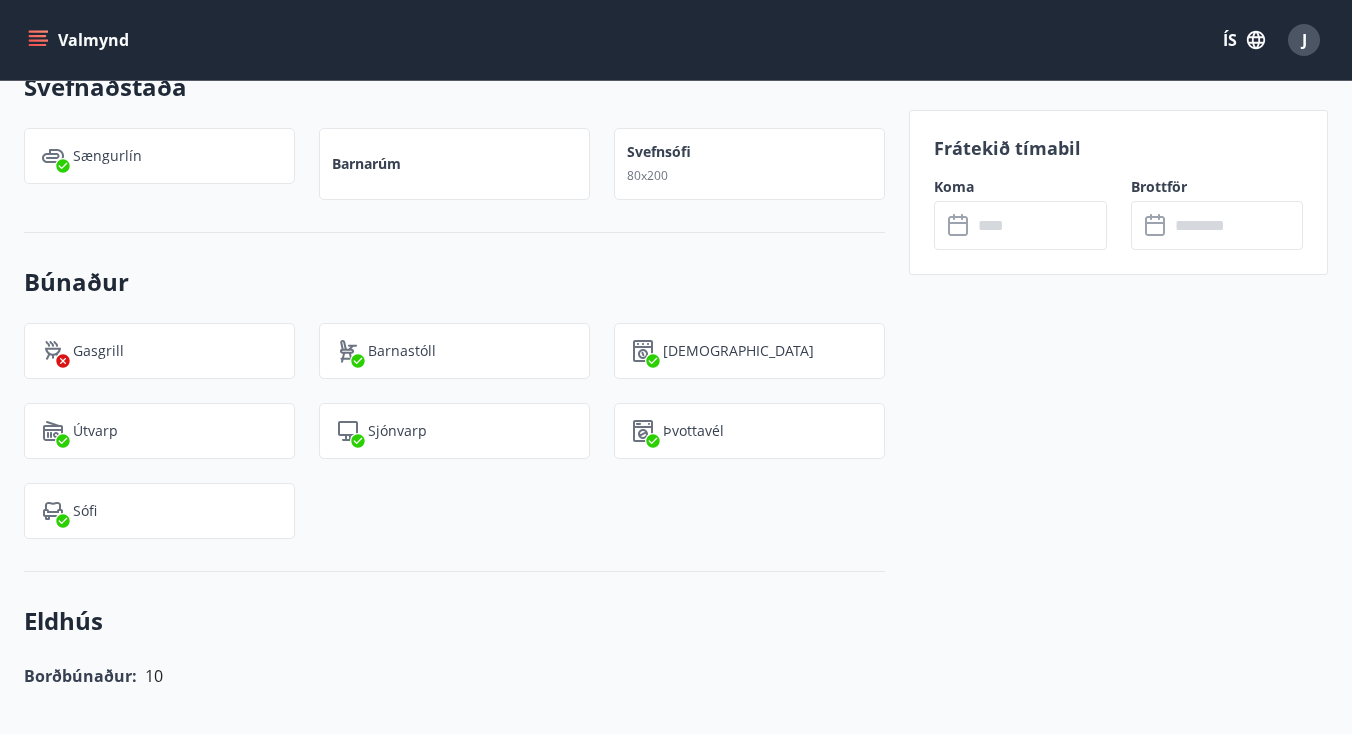 click 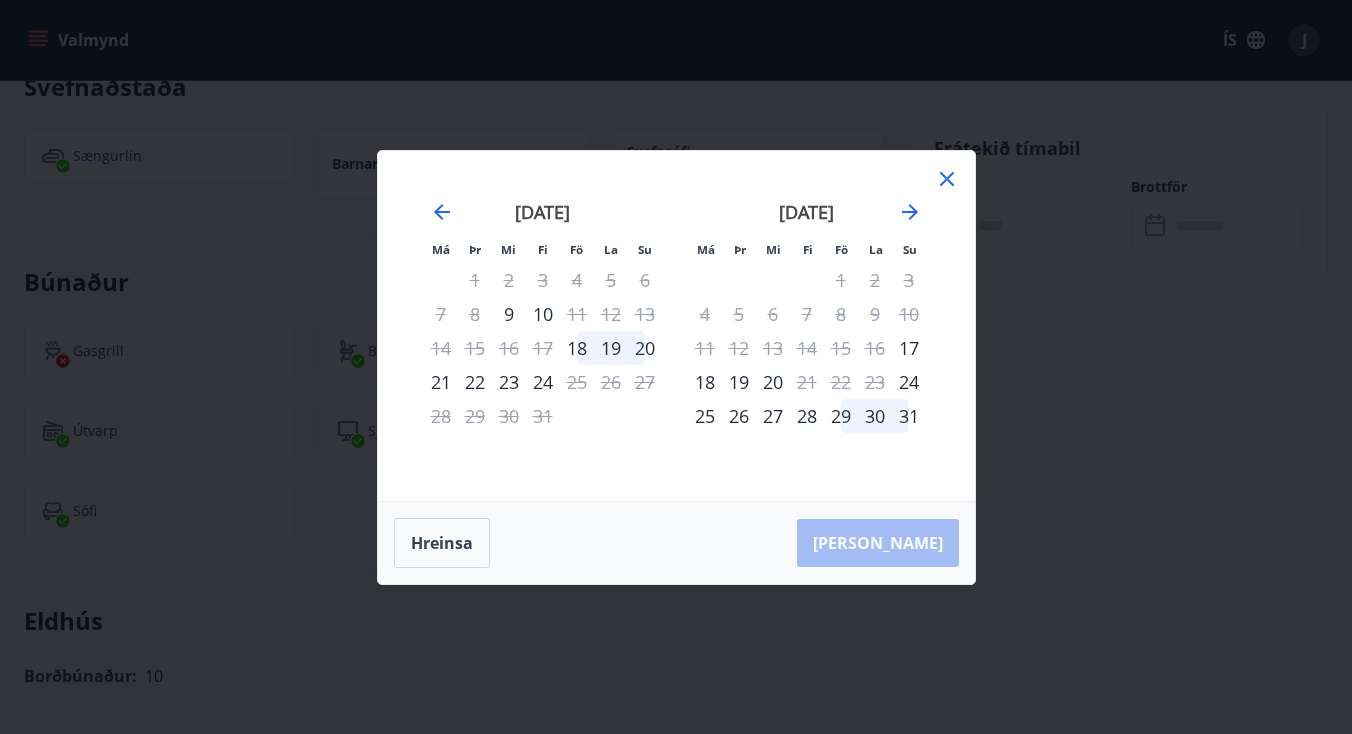 click on "Má Þr Mi Fi Fö La Su Má Þr Mi Fi Fö La Su júní 2025 1 2 3 4 5 6 7 8 9 10 11 12 13 14 15 16 17 18 19 20 21 22 23 24 25 26 27 28 29 30 júlí 2025 1 2 3 4 5 6 7 8 9 10 11 12 13 14 15 16 17 18 19 20 21 22 23 24 25 26 27 28 29 30 31 ágúst 2025 1 2 3 4 5 6 7 8 9 10 11 12 13 14 15 16 17 18 19 20 21 22 23 24 25 26 27 28 29 30 31 september 2025 1 2 3 4 5 6 7 8 9 10 11 12 13 14 15 16 17 18 19 20 21 22 23 24 25 26 27 28 29 30 Hreinsa Taka Frá" at bounding box center [676, 367] 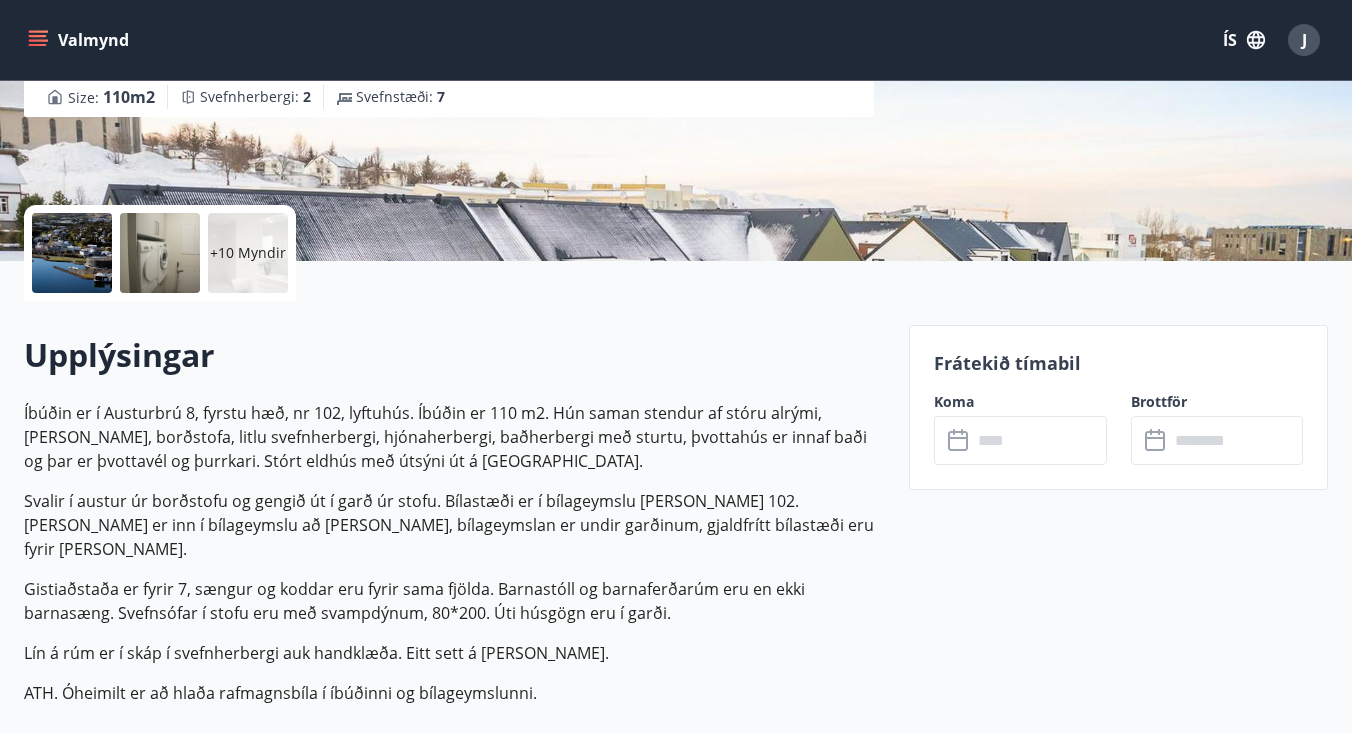 scroll, scrollTop: 348, scrollLeft: 0, axis: vertical 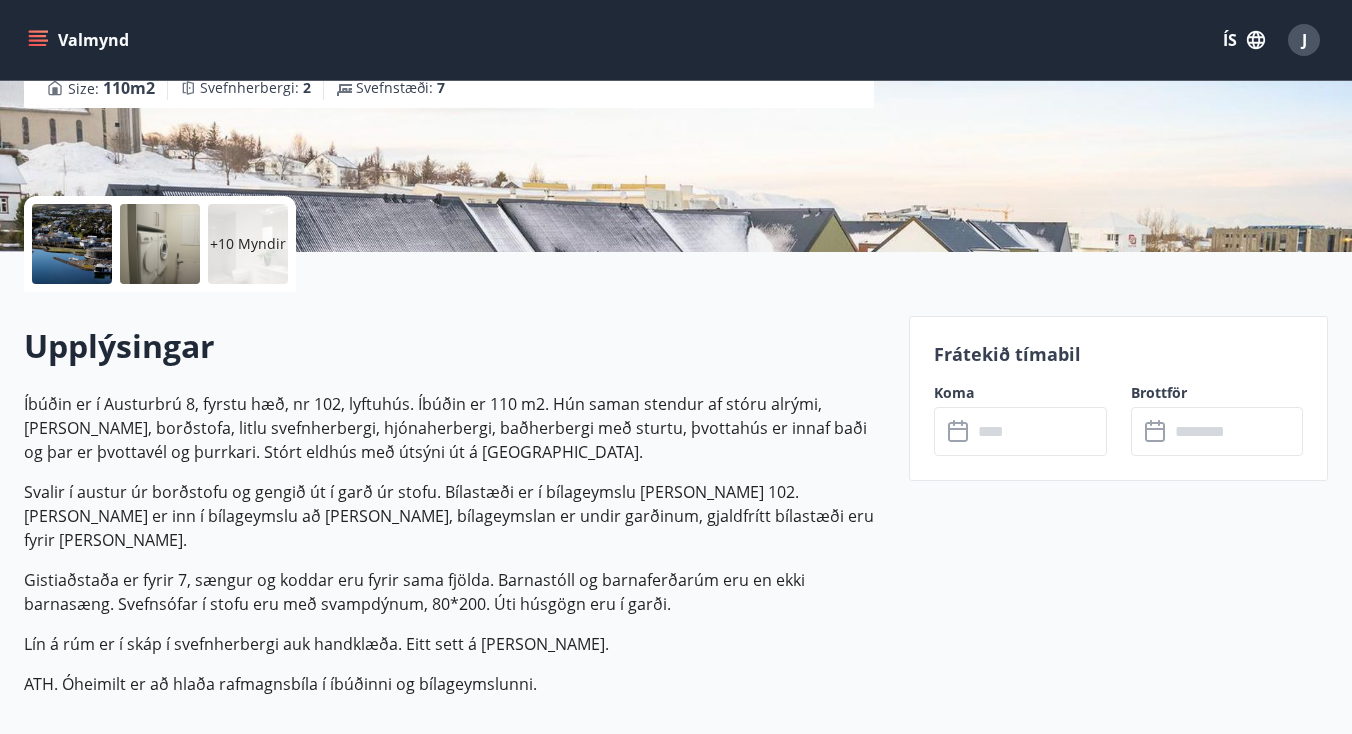 click at bounding box center [1039, 431] 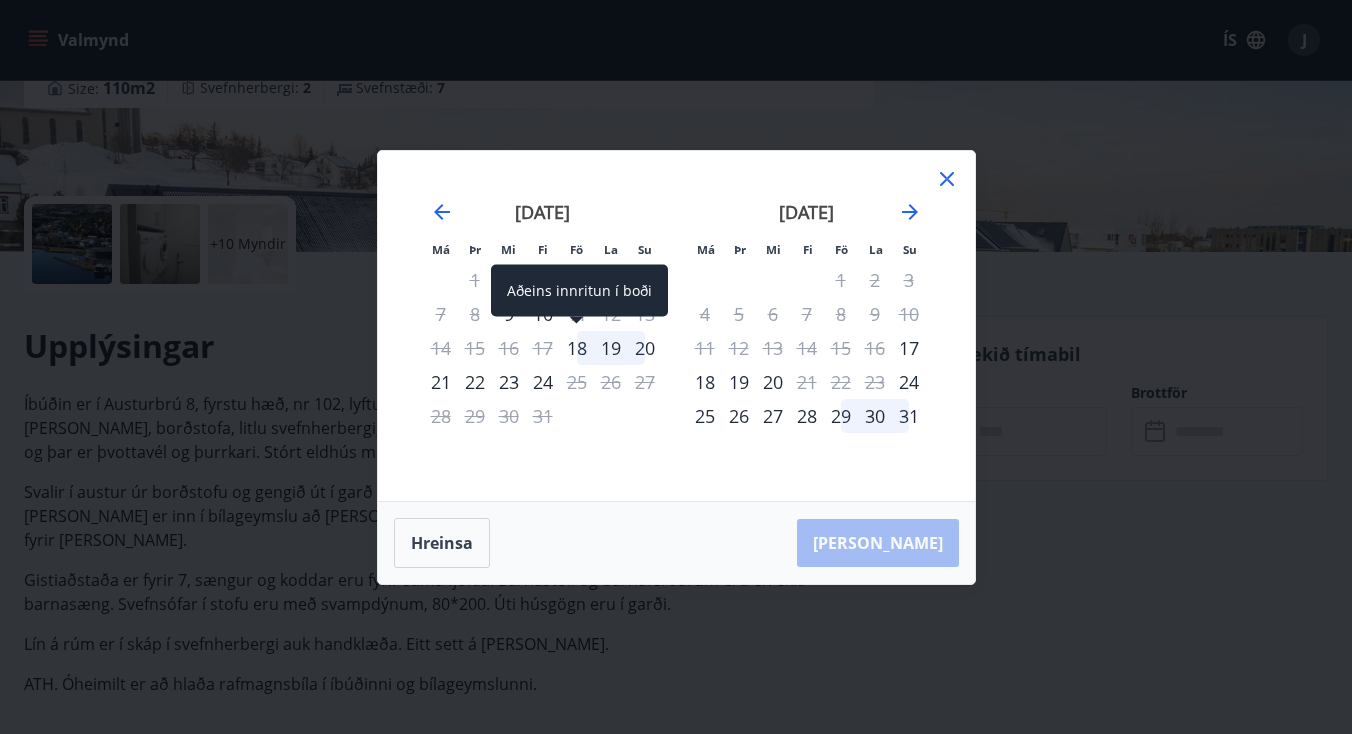 click on "18" at bounding box center [577, 348] 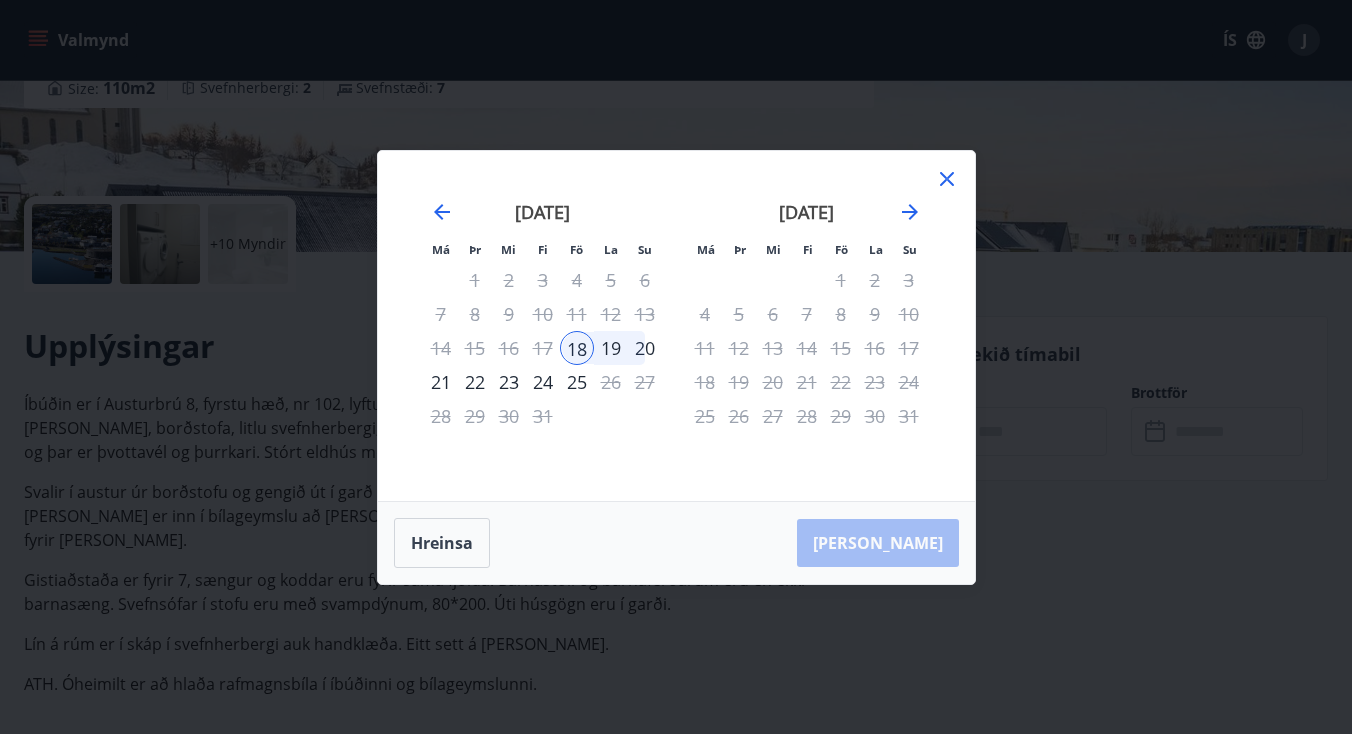 click on "20" at bounding box center (645, 348) 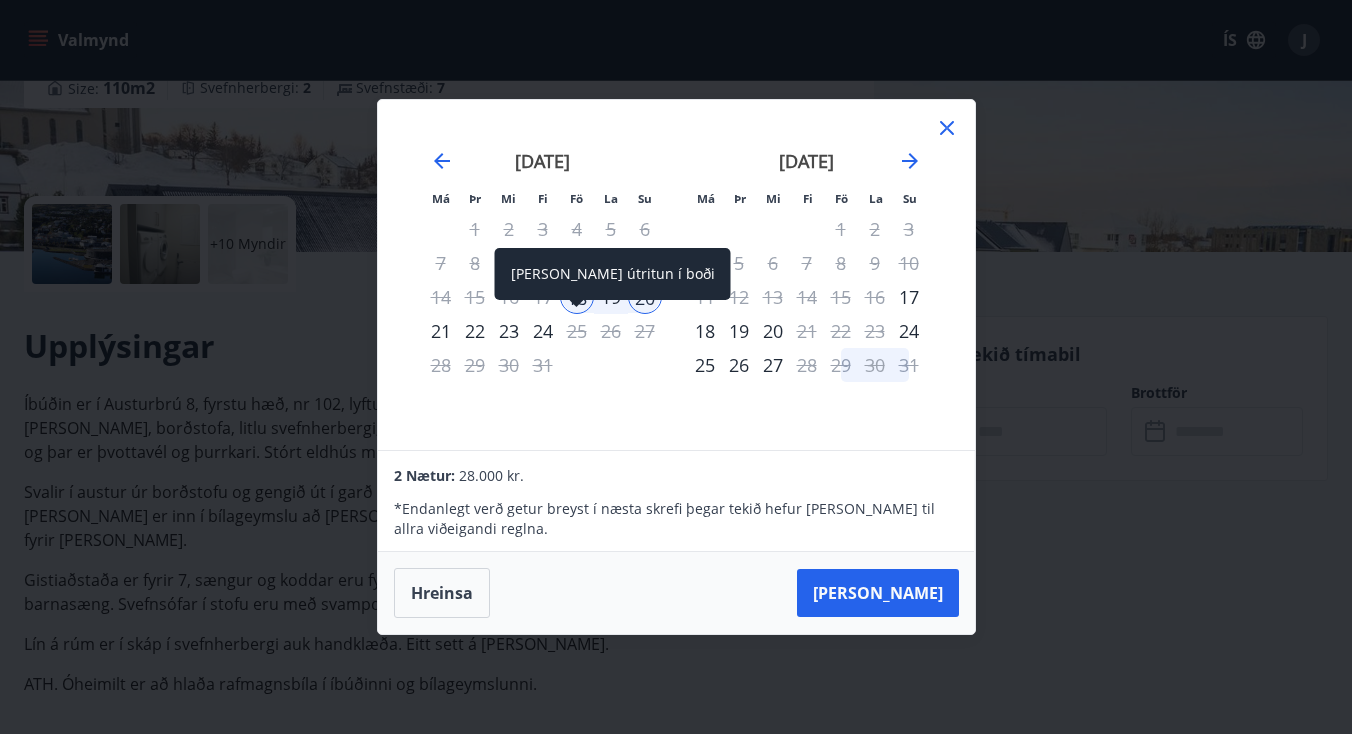 click at bounding box center [577, 305] 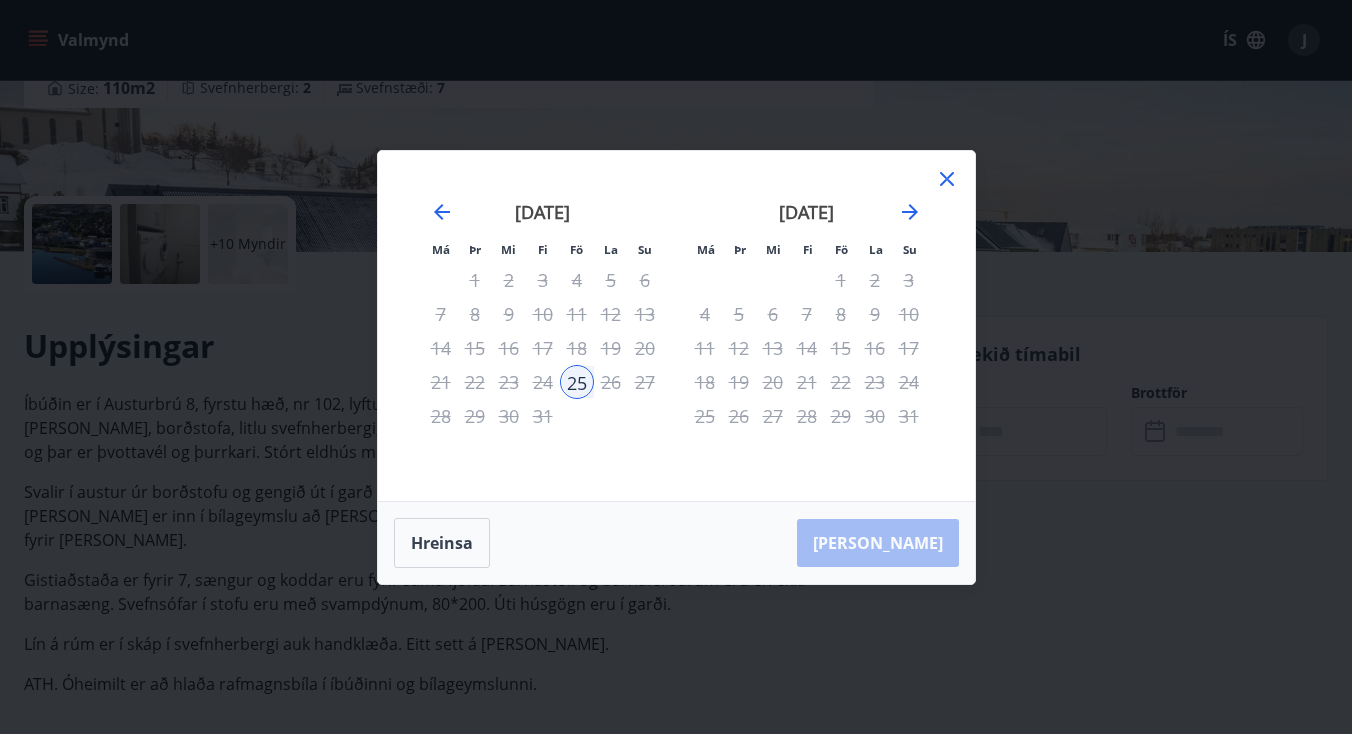 click on "júlí 2025 1 2 3 4 5 6 7 8 9 10 11 12 13 14 15 16 17 18 19 20 21 22 23 24 25 26 27 28 29 30 31" at bounding box center (543, 339) 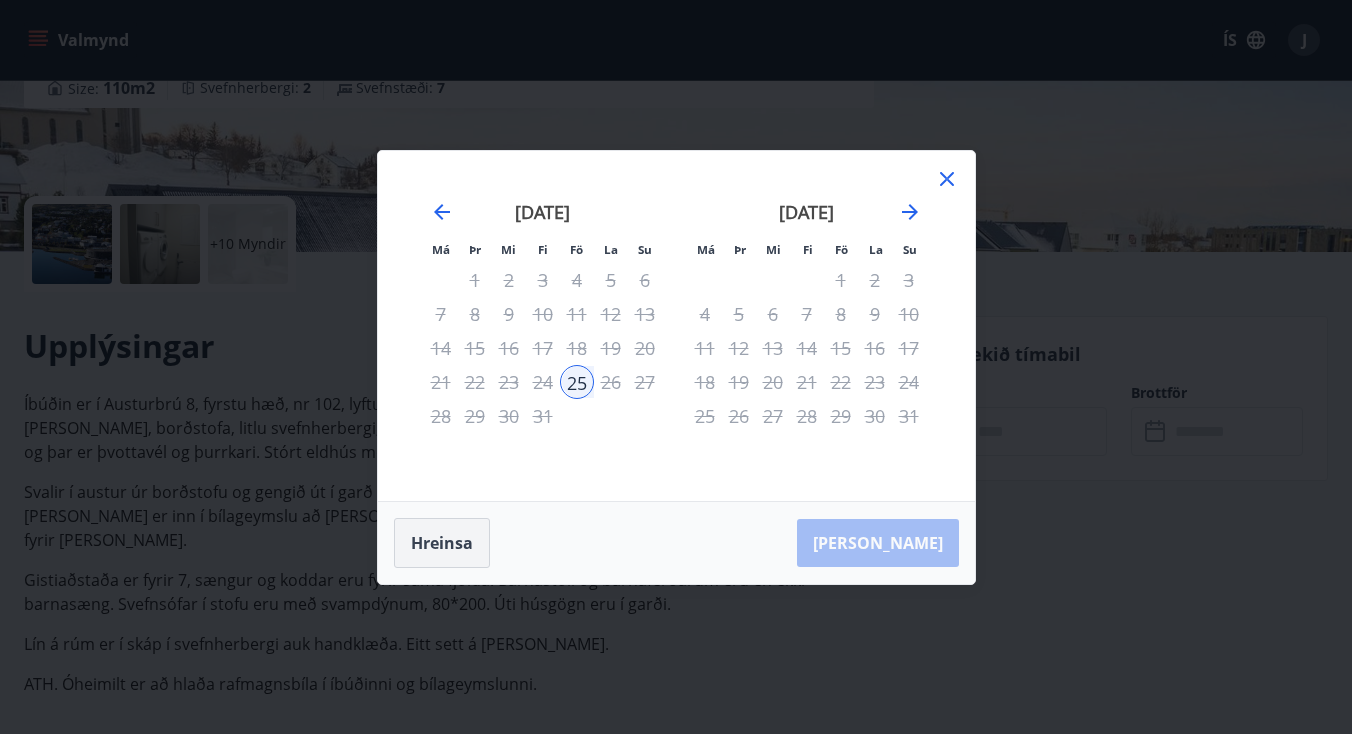 click on "Hreinsa" at bounding box center [442, 543] 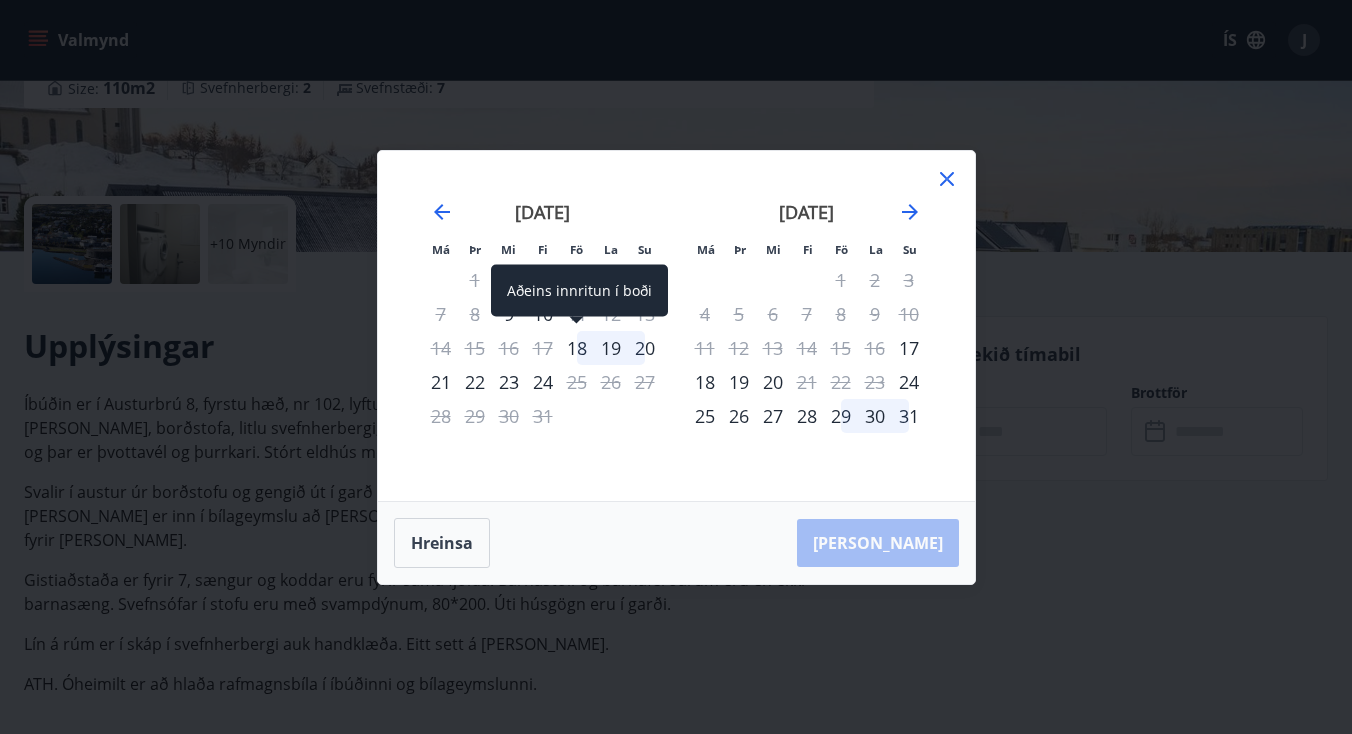 click on "18" at bounding box center [577, 348] 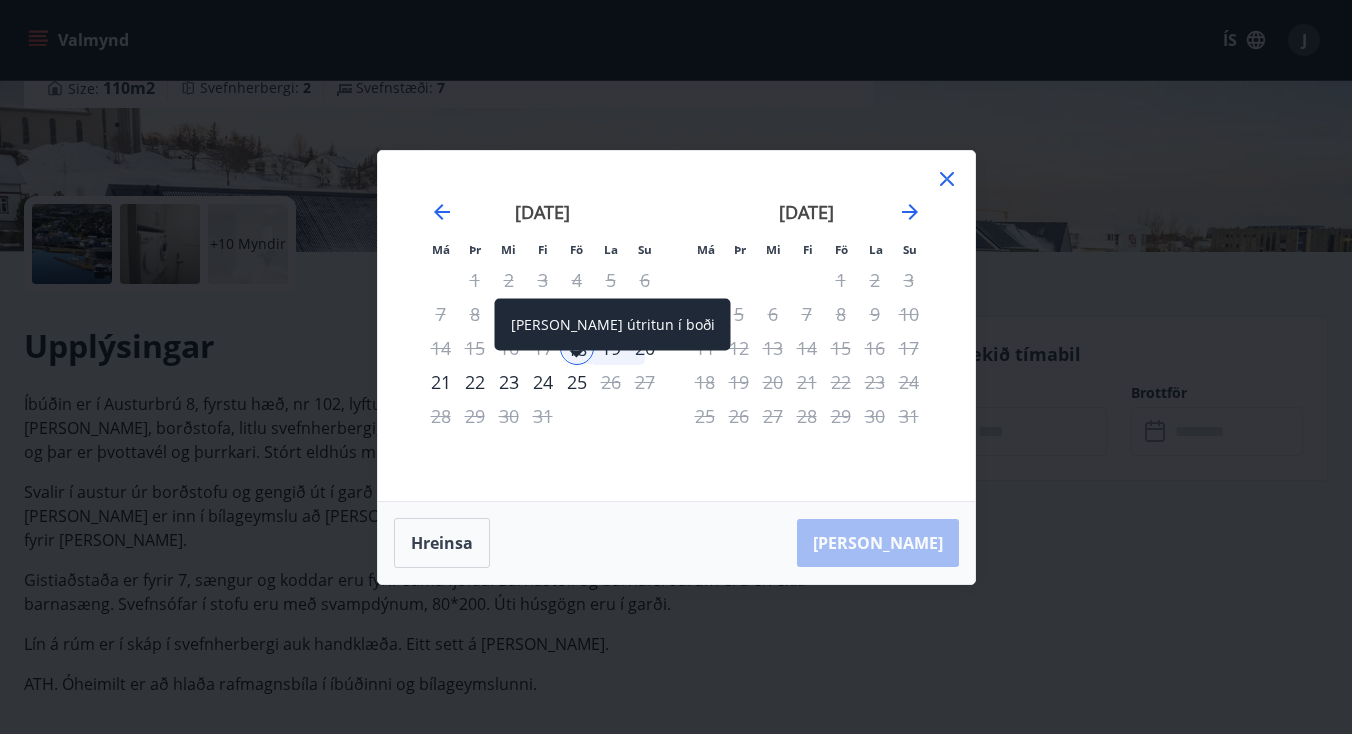 click on "25" at bounding box center (577, 382) 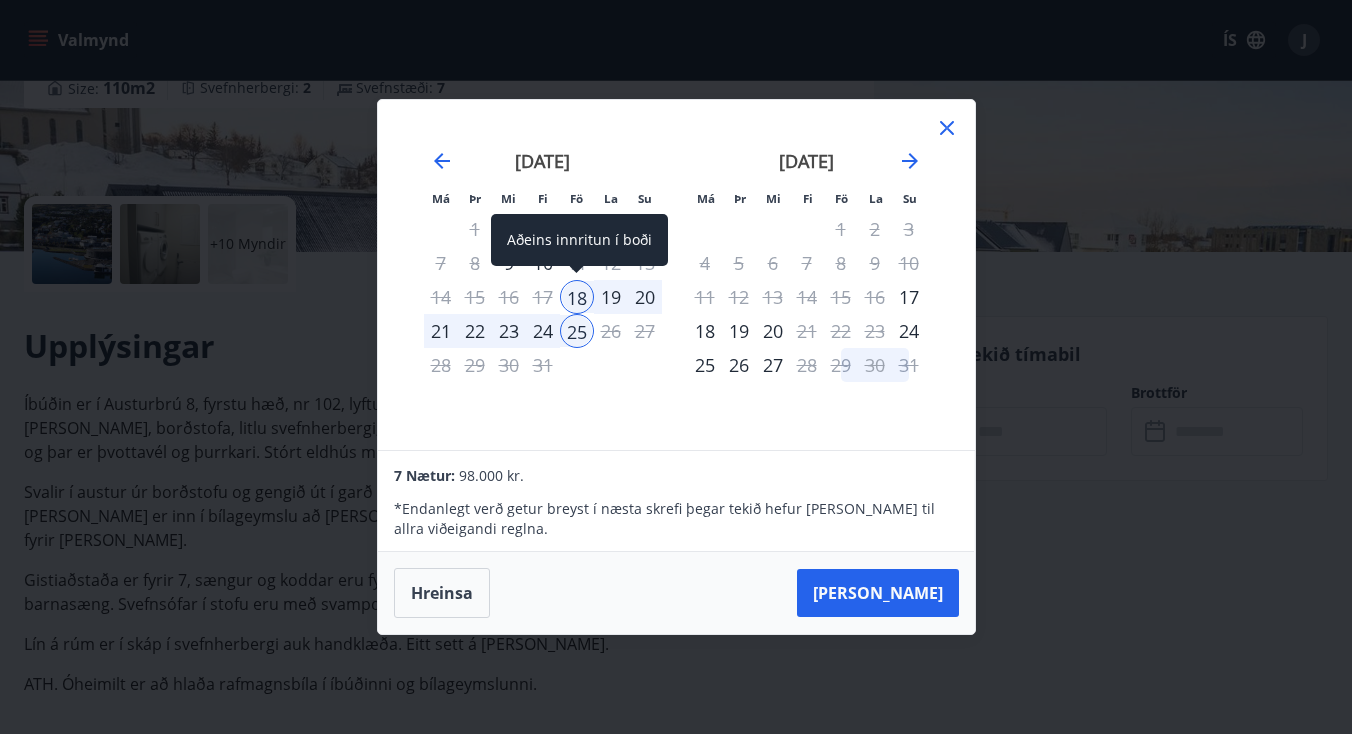click on "18" at bounding box center (577, 297) 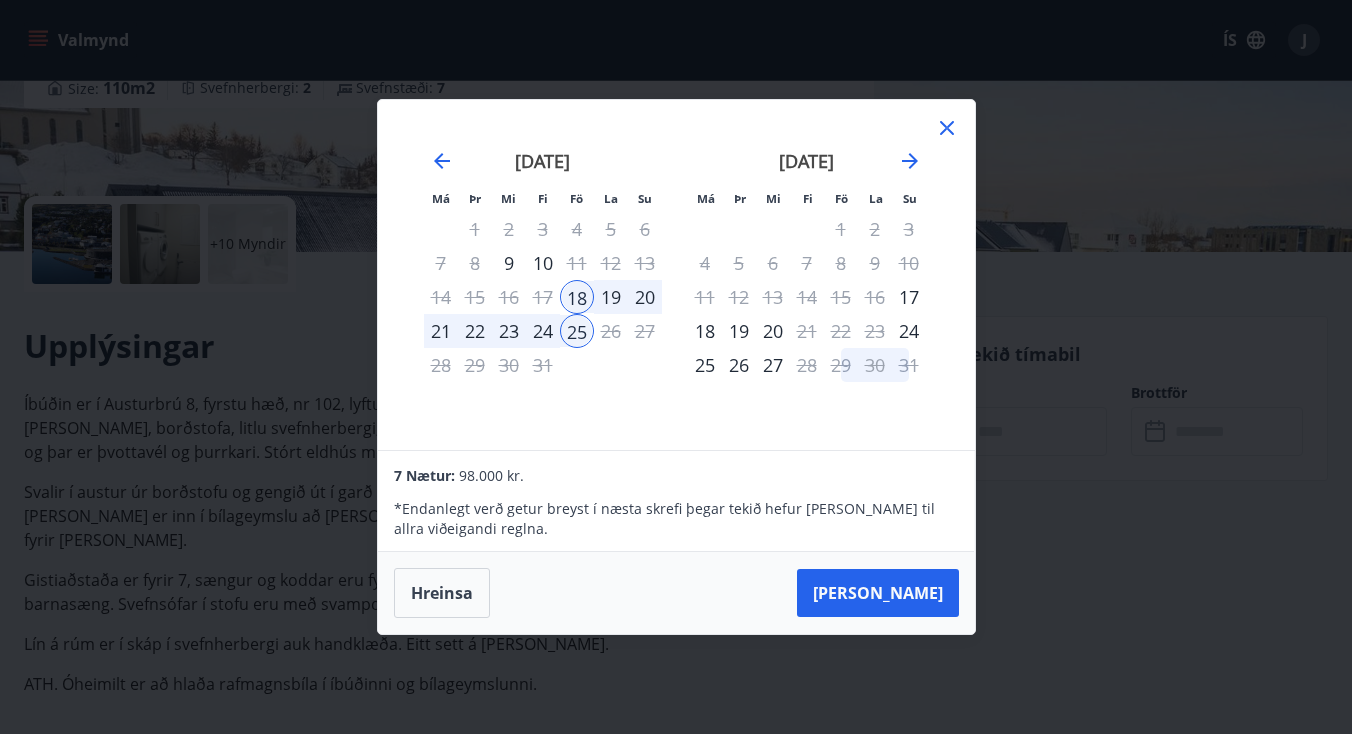 click on "20" at bounding box center (645, 297) 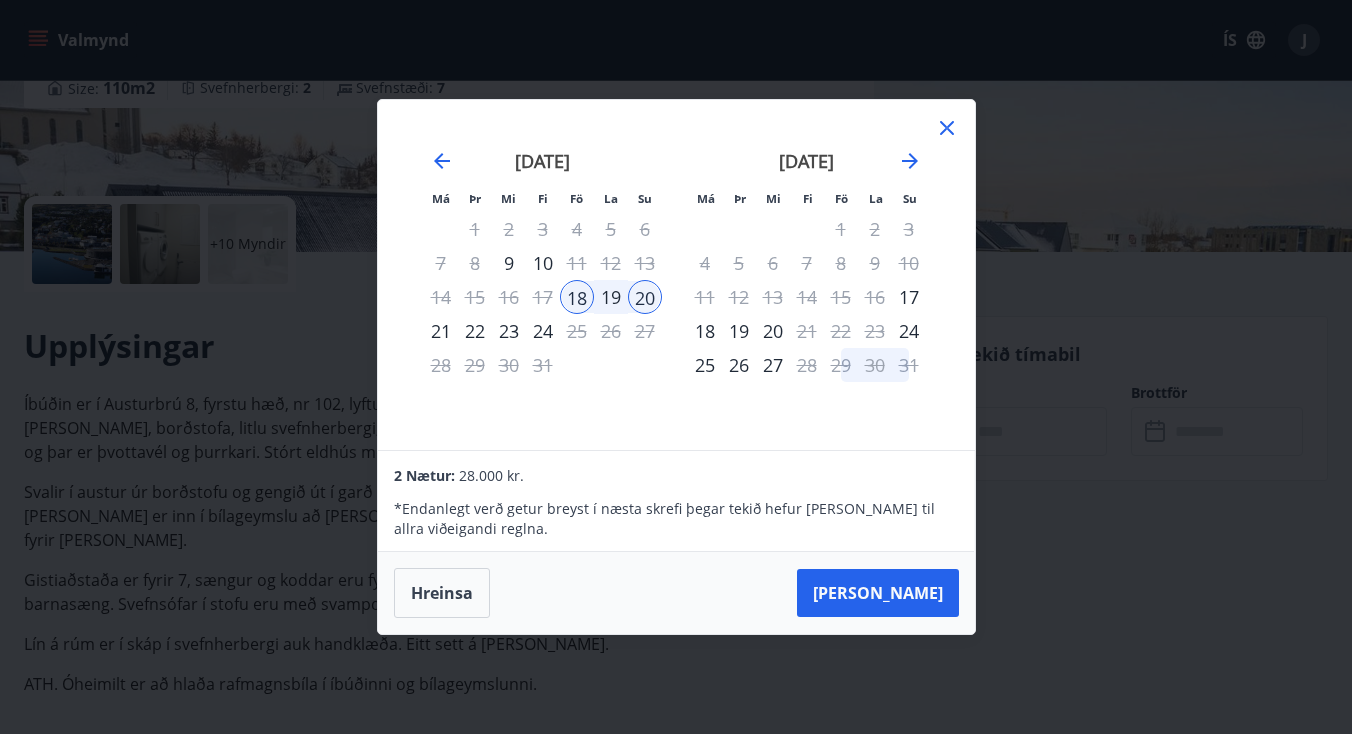 click 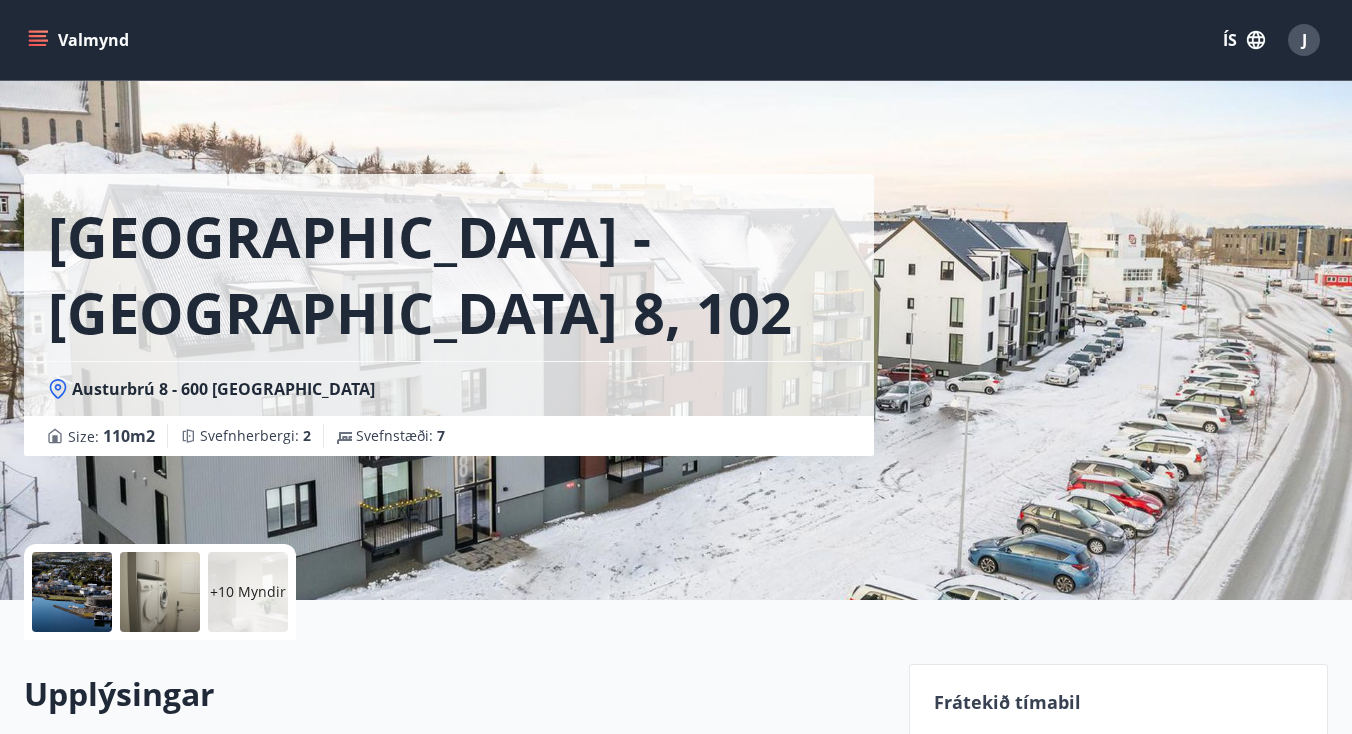 scroll, scrollTop: 0, scrollLeft: 0, axis: both 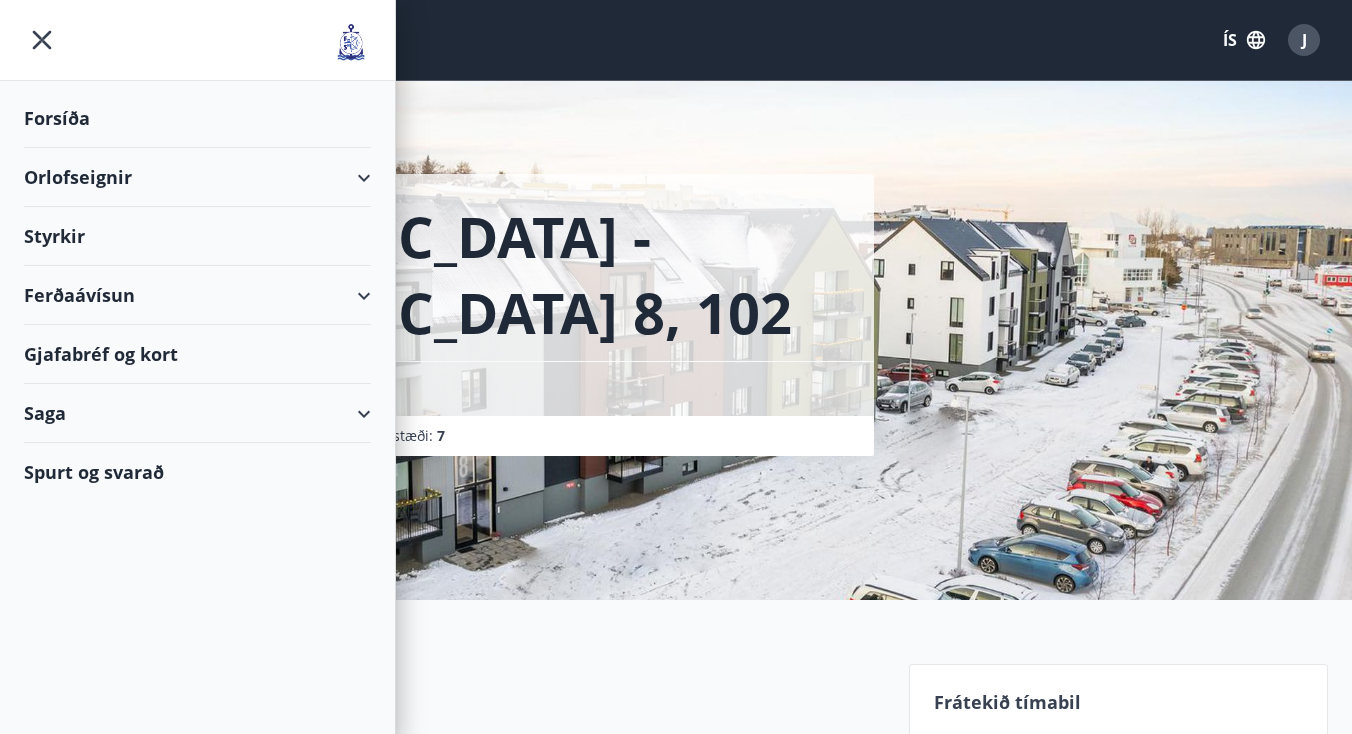 click on "Orlofseignir" at bounding box center (197, 177) 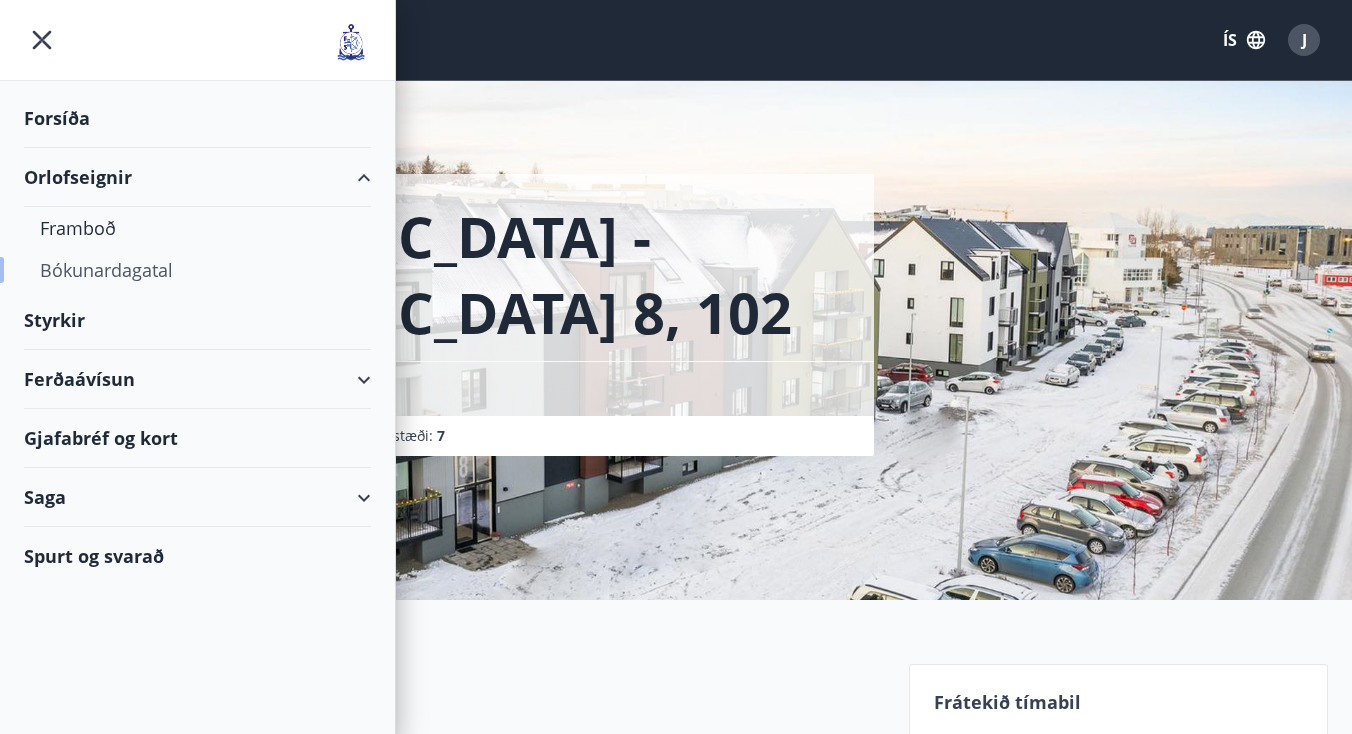 click on "Bókunardagatal" at bounding box center [197, 270] 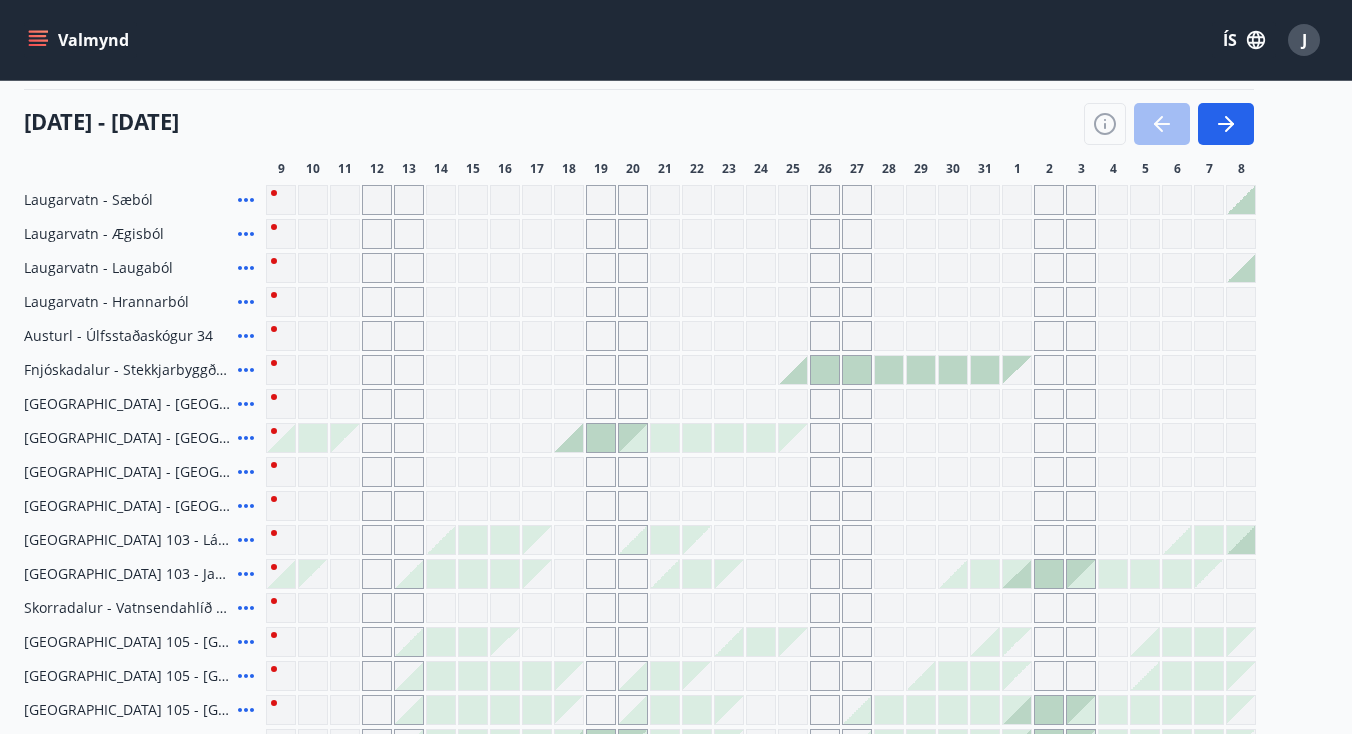 scroll, scrollTop: 241, scrollLeft: 0, axis: vertical 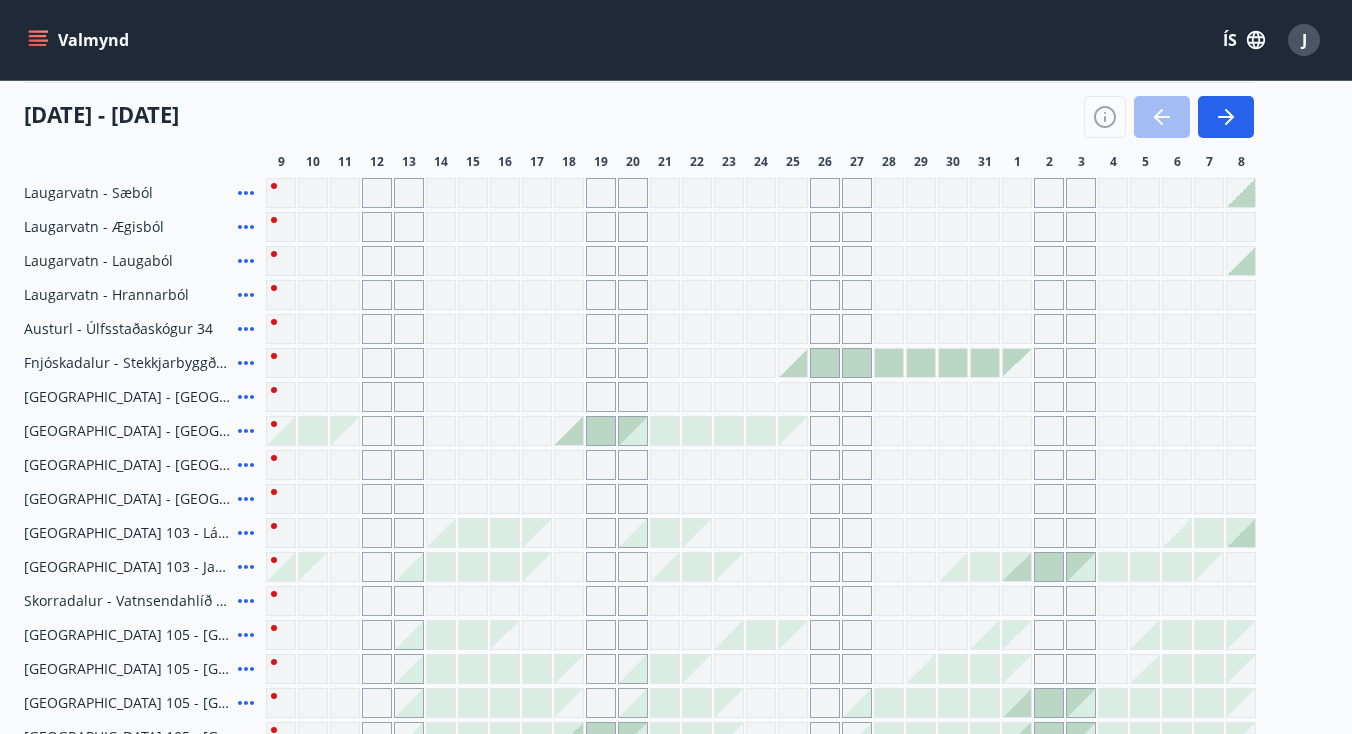 click at bounding box center (793, 363) 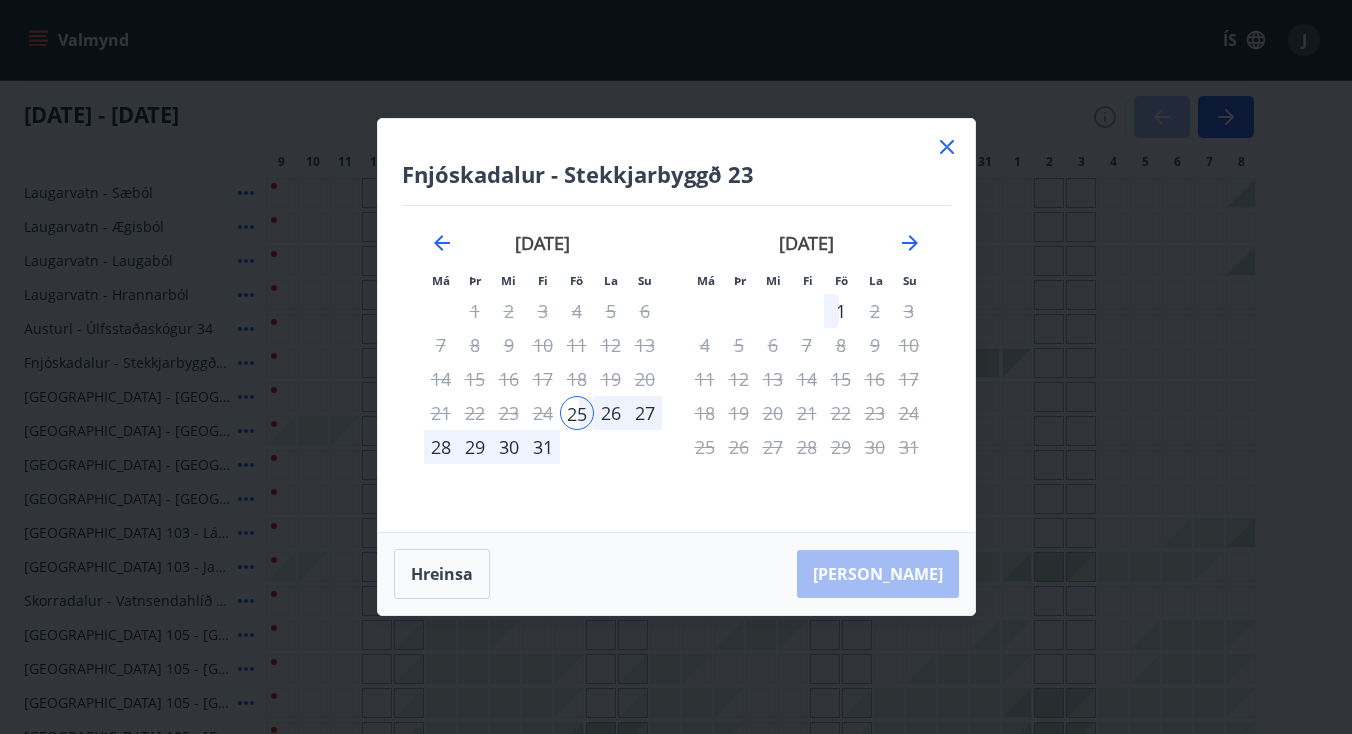 click on "31" at bounding box center (543, 447) 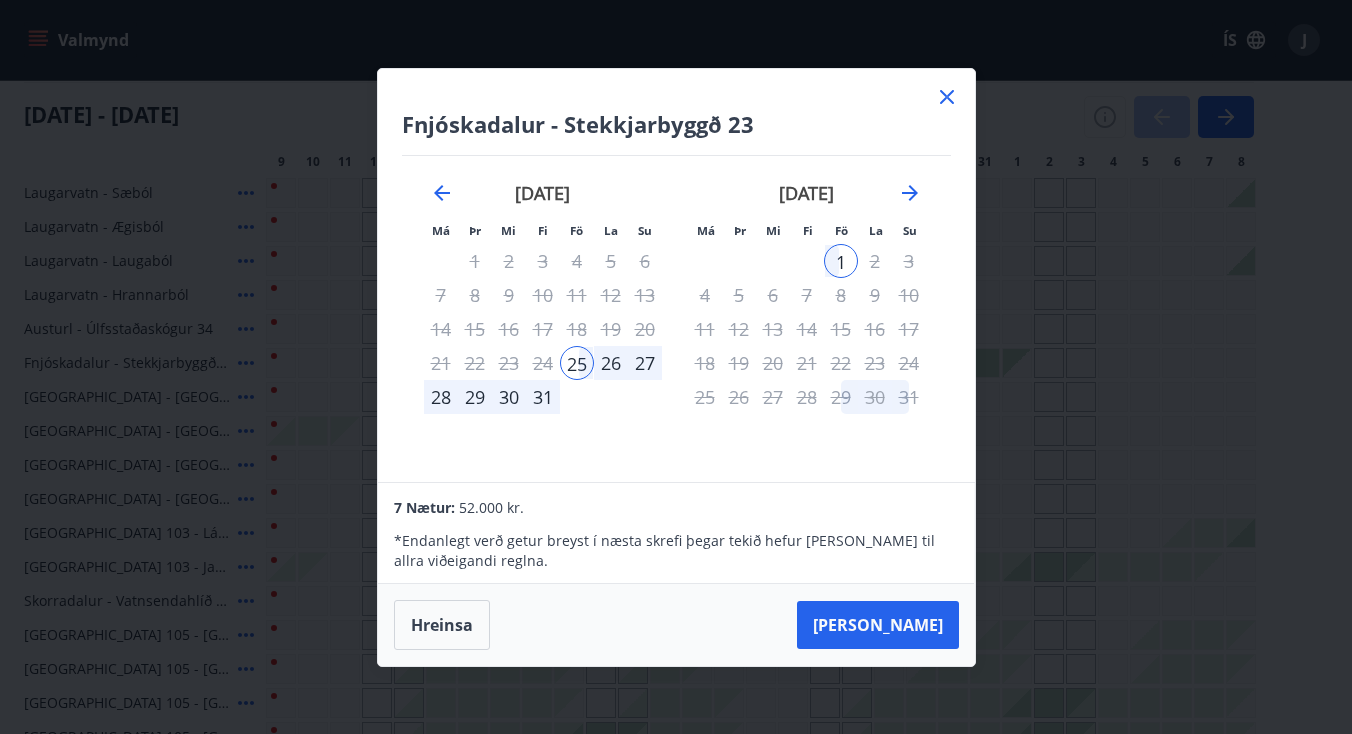 click 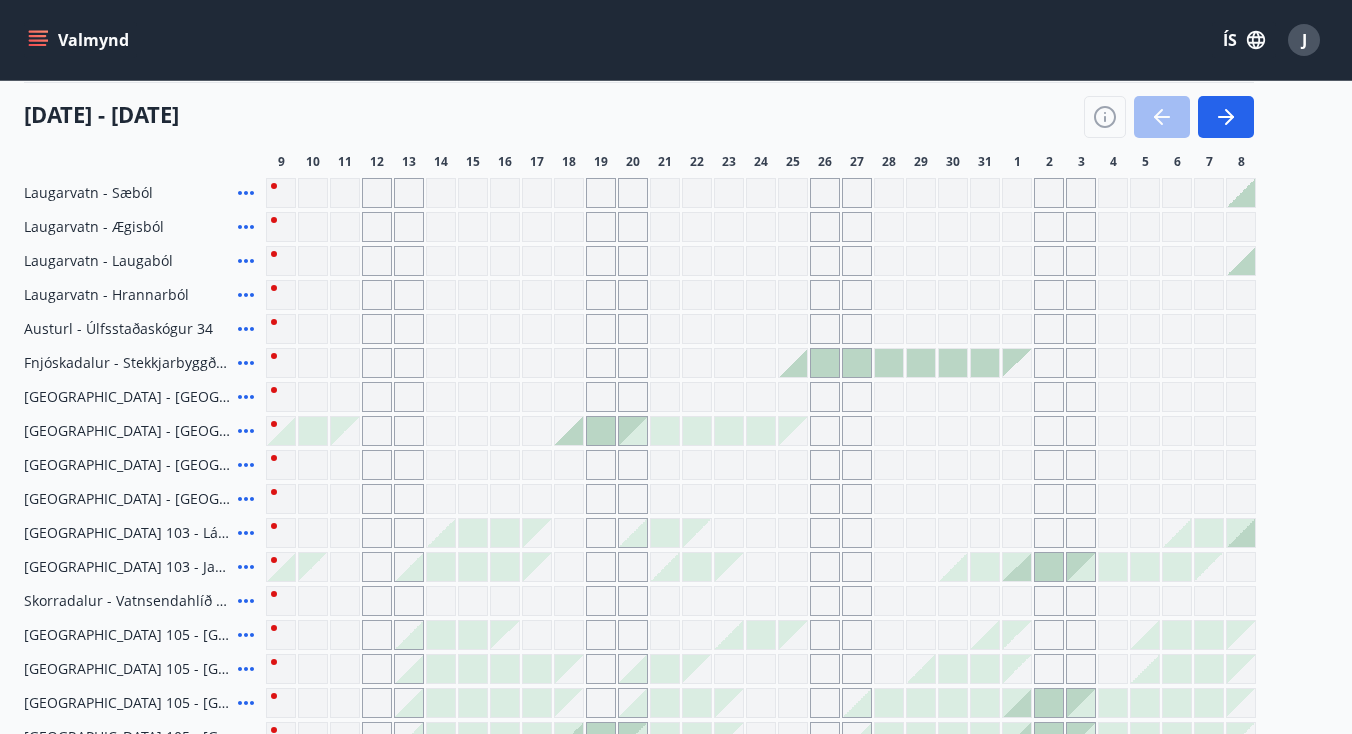 click at bounding box center [569, 431] 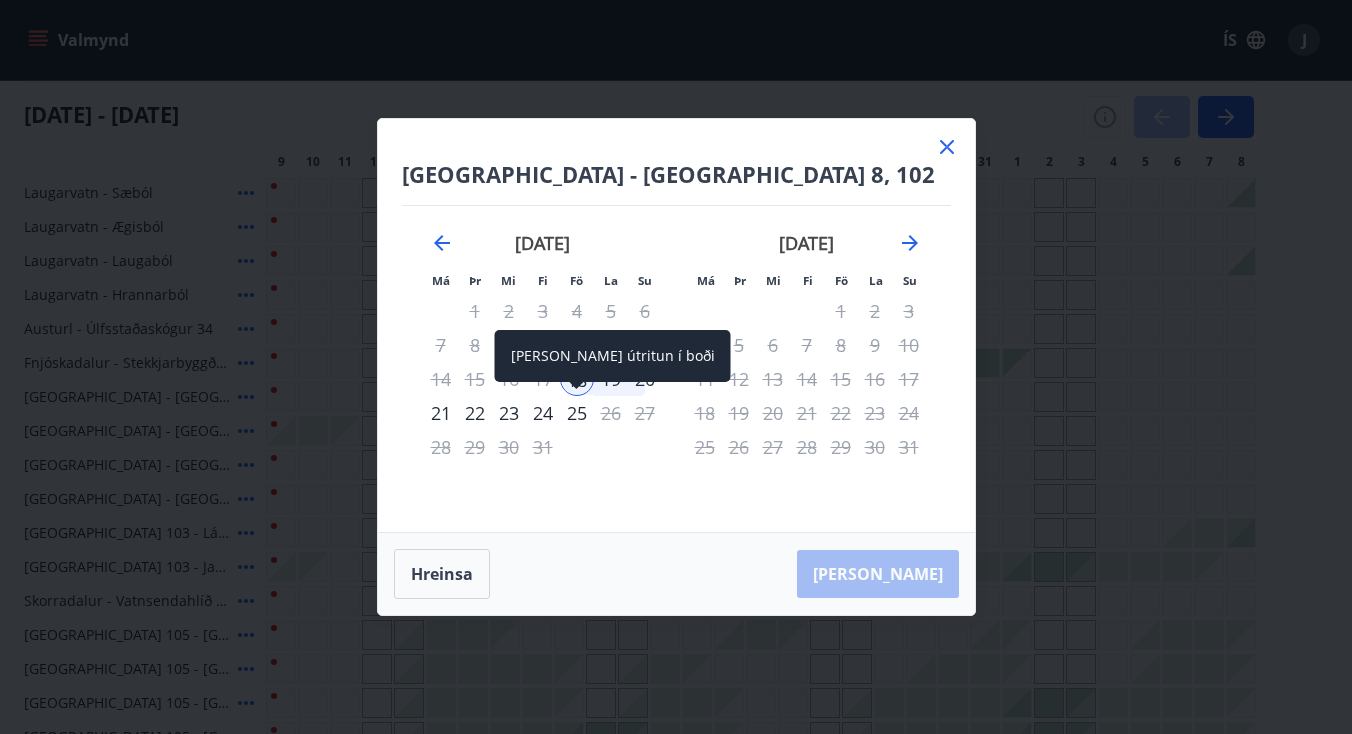 click on "25" at bounding box center [577, 413] 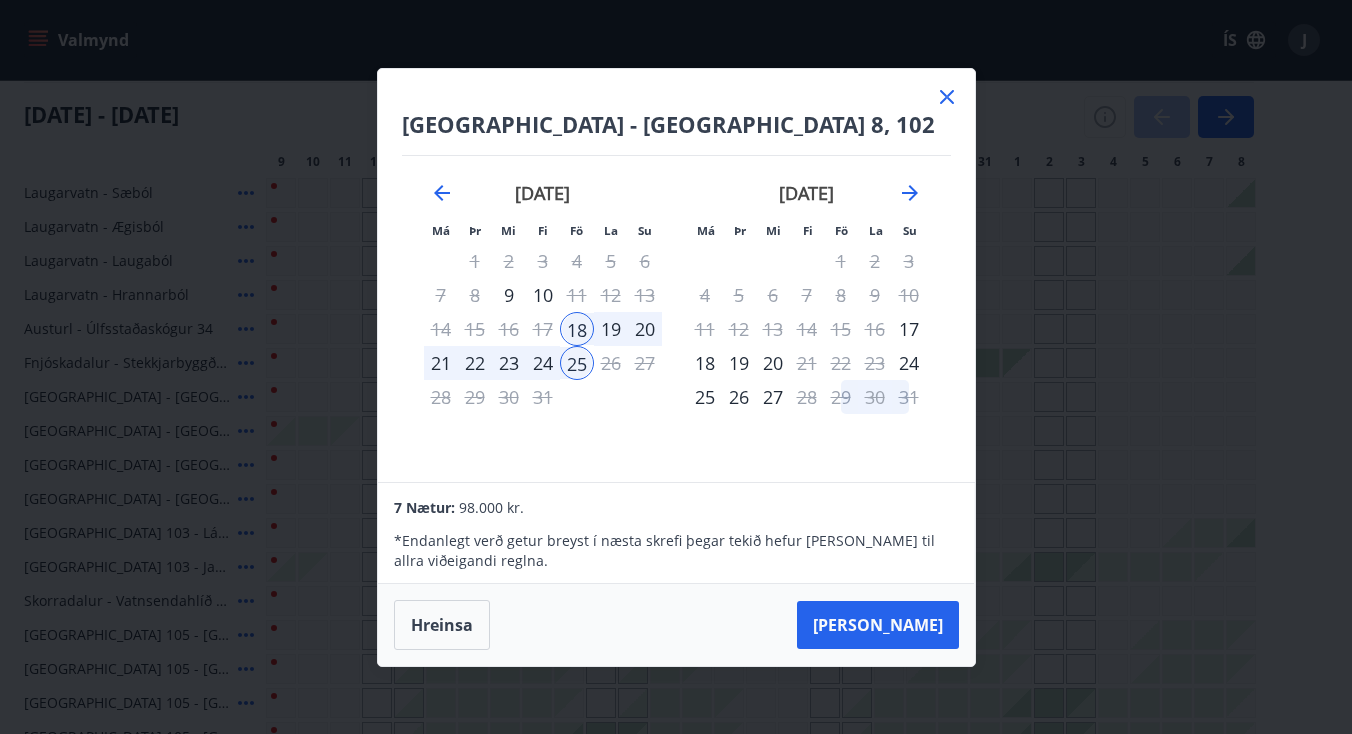 click 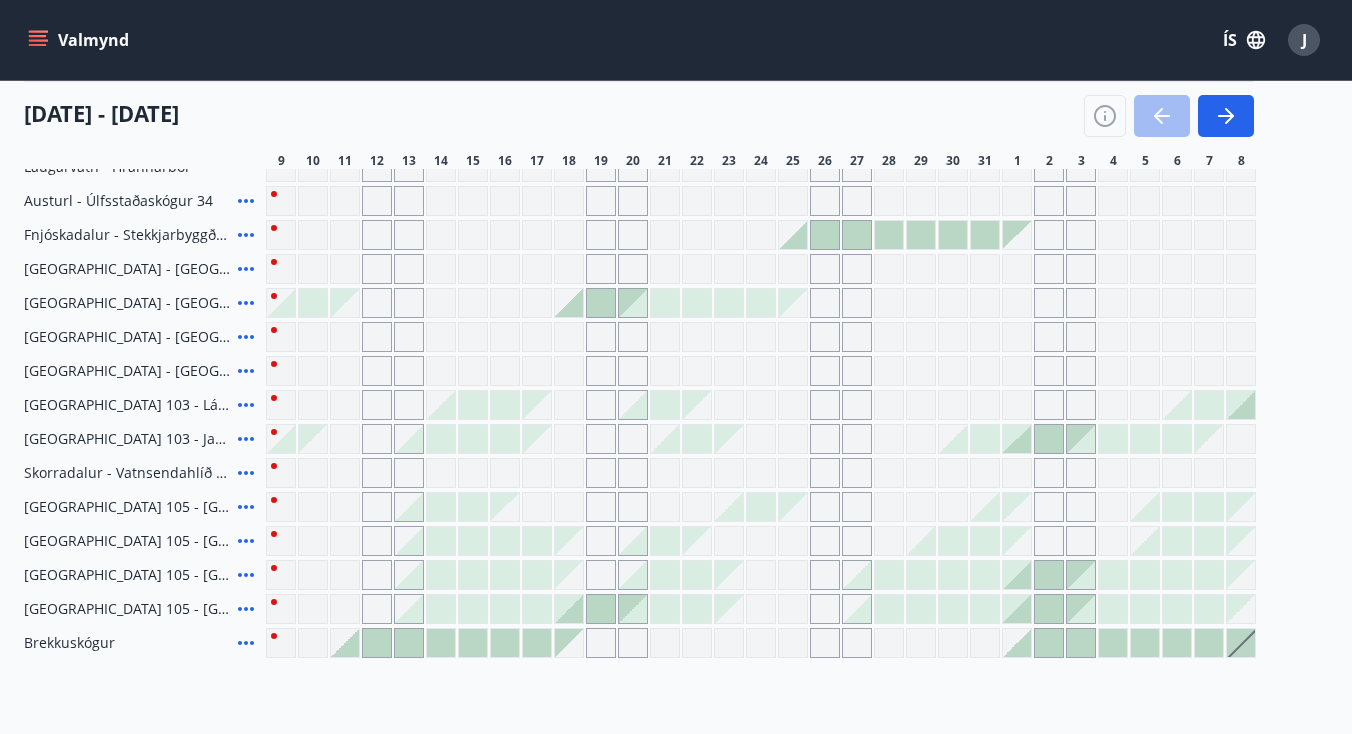 scroll, scrollTop: 432, scrollLeft: 0, axis: vertical 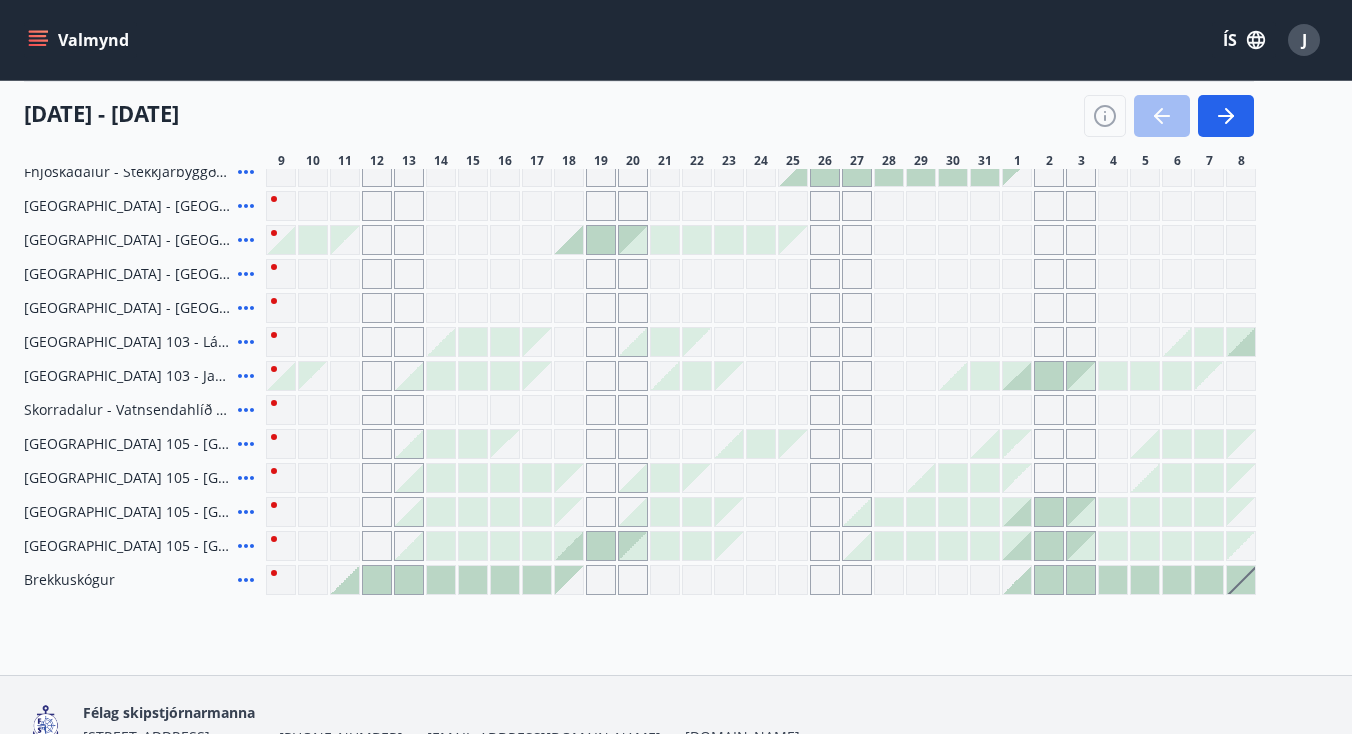 click at bounding box center [953, 376] 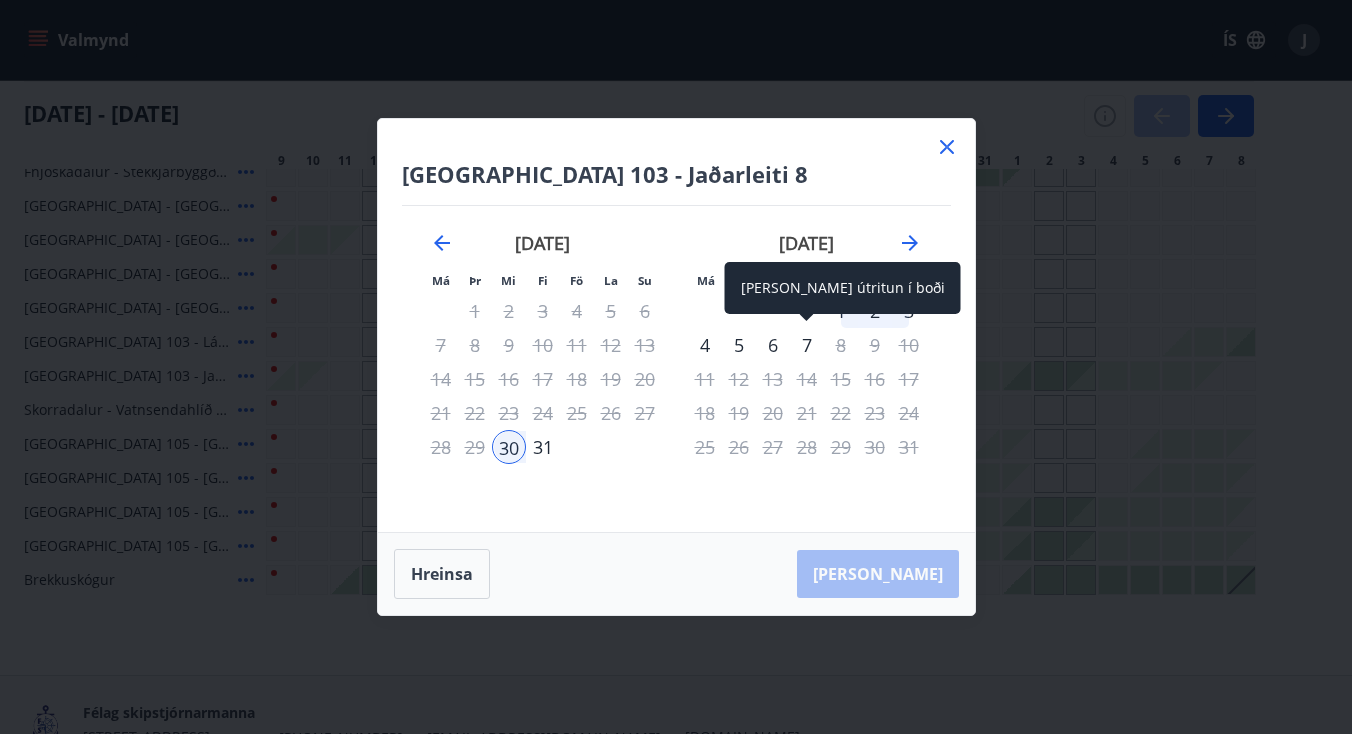 click on "7" at bounding box center [807, 345] 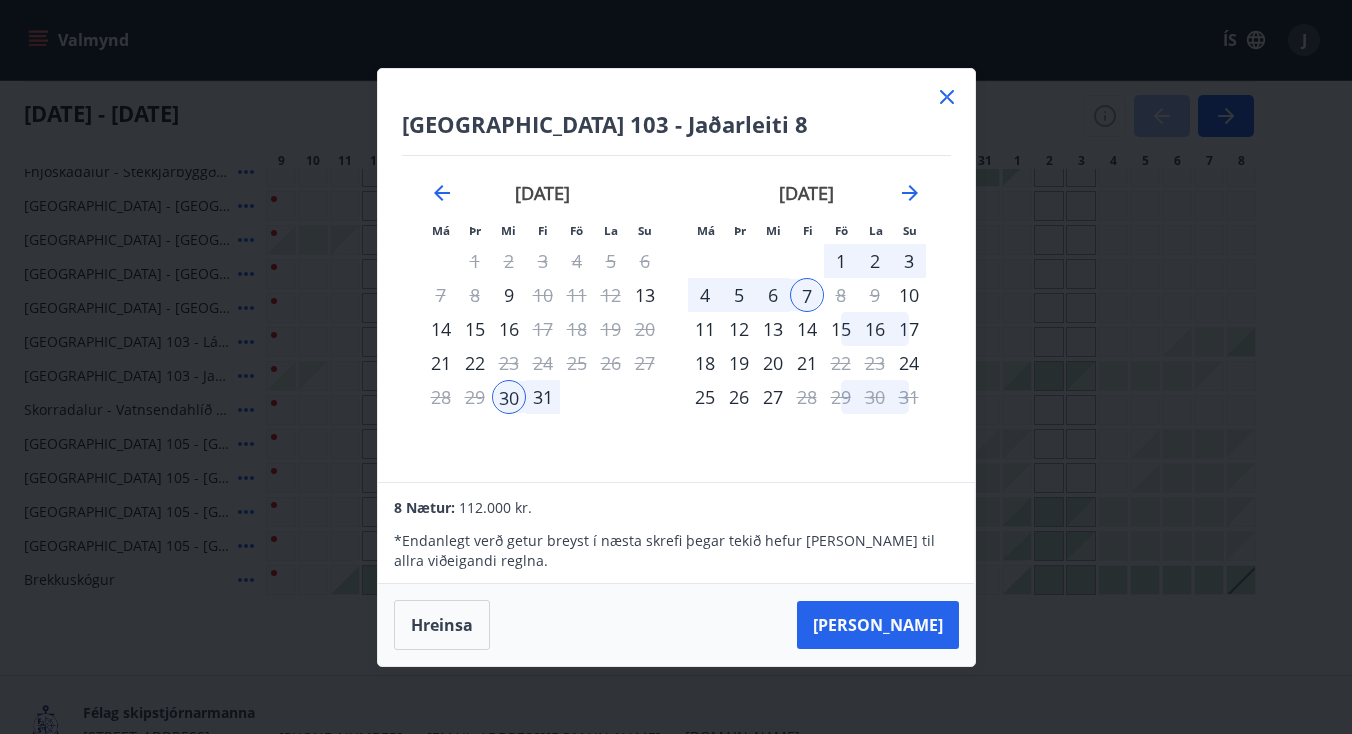 click 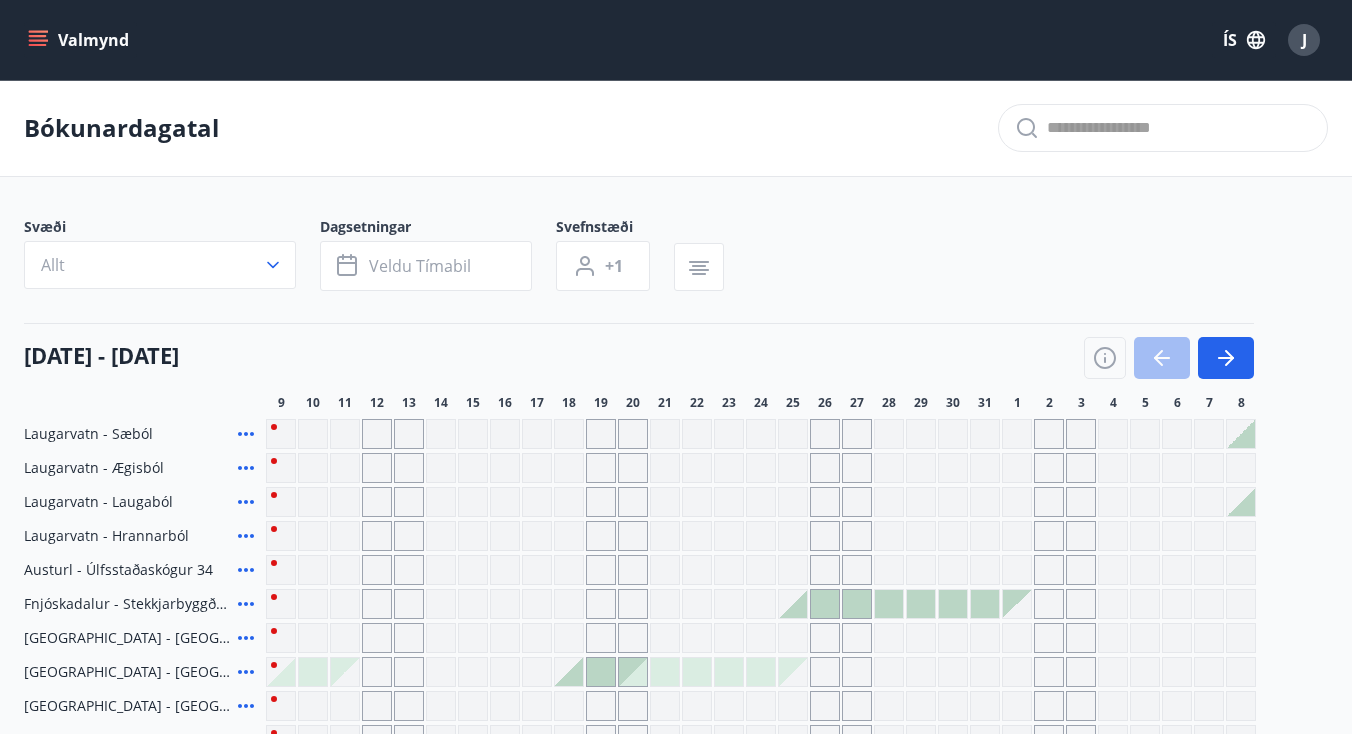 scroll, scrollTop: 0, scrollLeft: 0, axis: both 